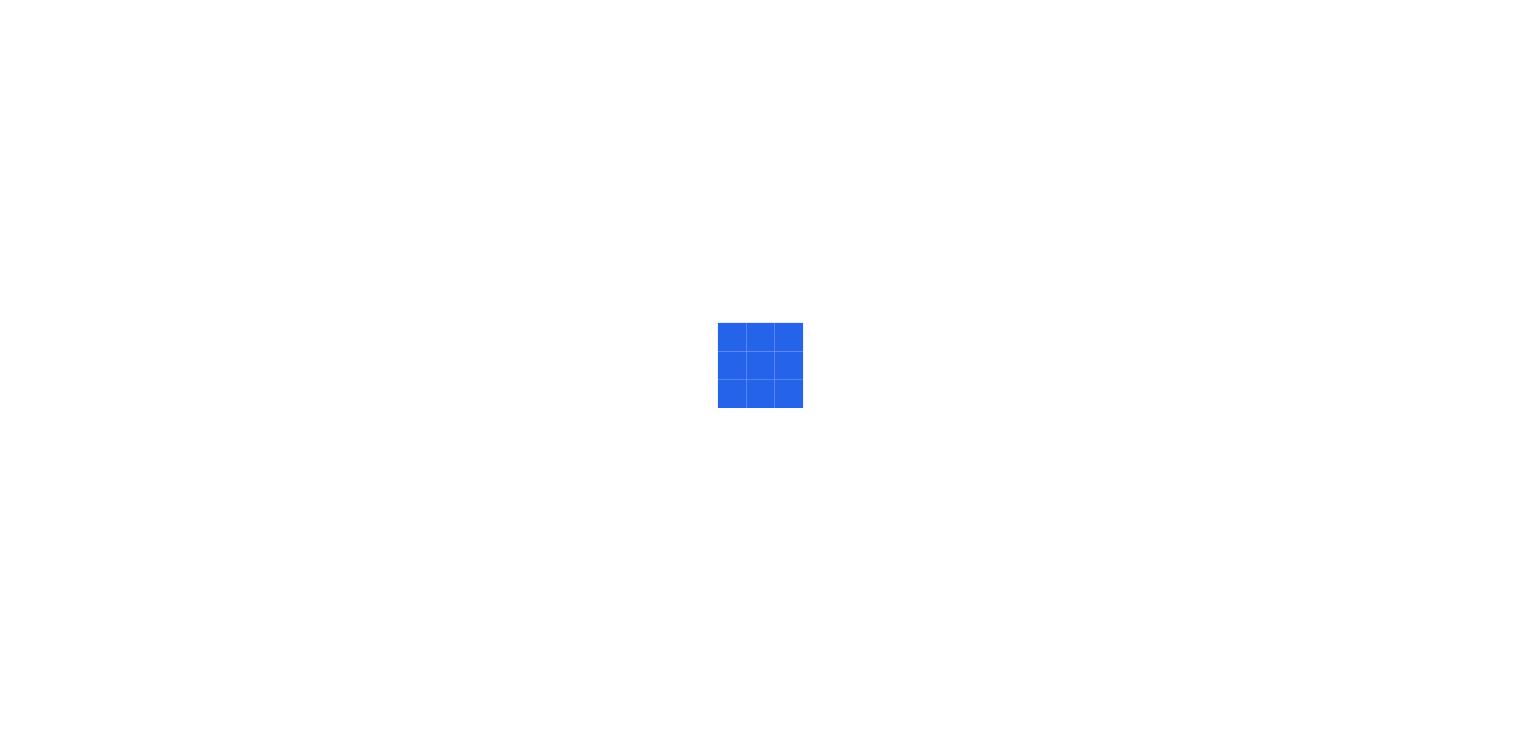 scroll, scrollTop: 0, scrollLeft: 0, axis: both 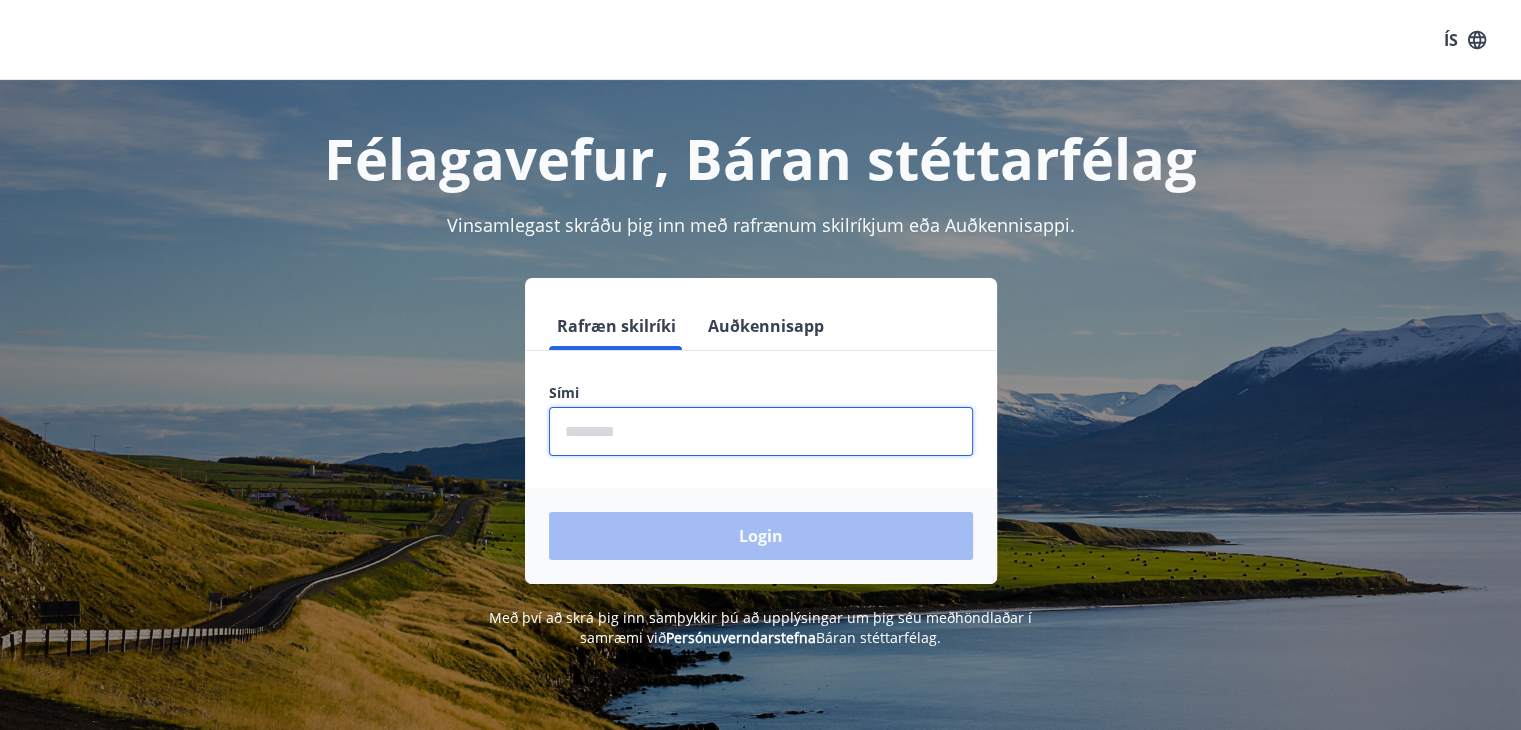 click at bounding box center (761, 431) 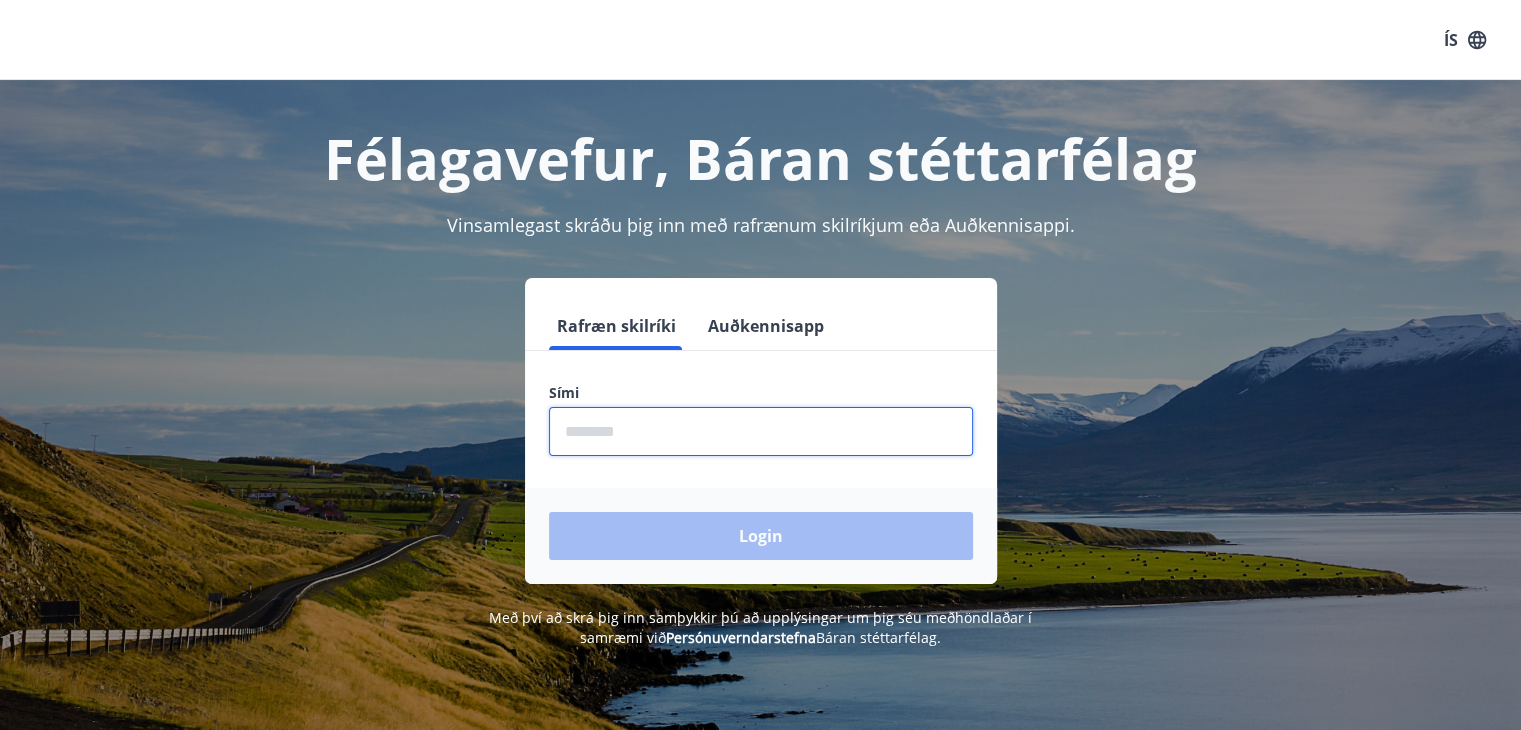 type on "********" 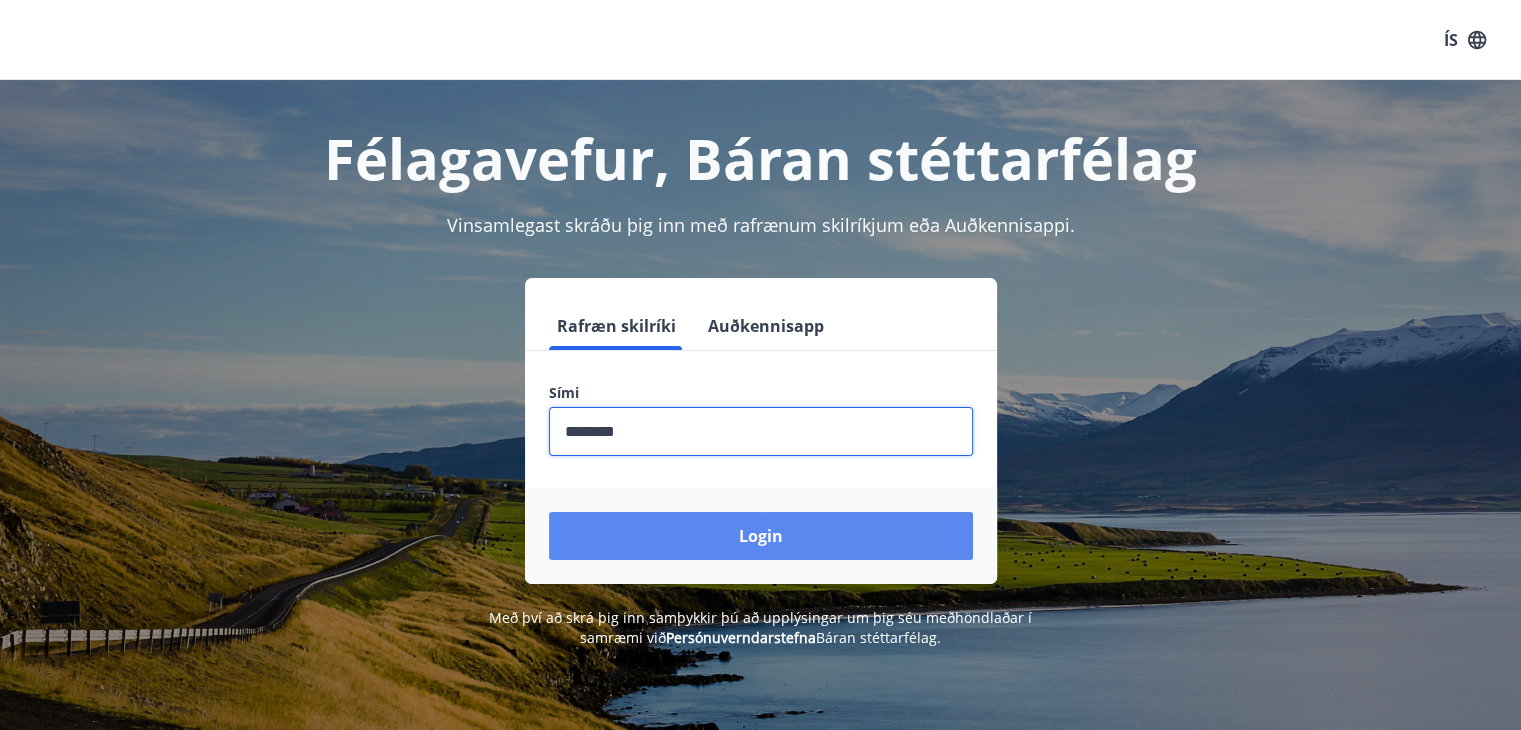 click on "Login" at bounding box center [761, 536] 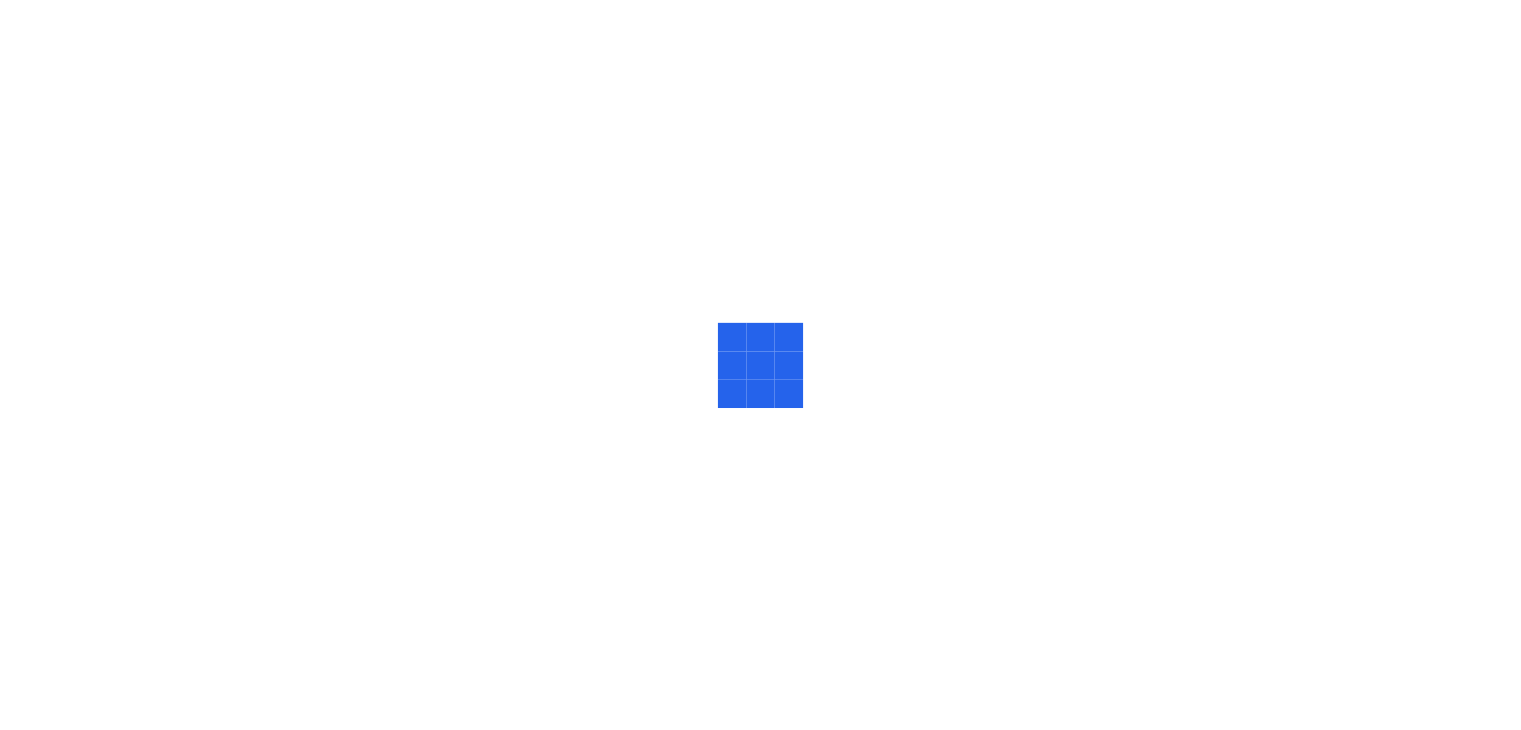scroll, scrollTop: 0, scrollLeft: 0, axis: both 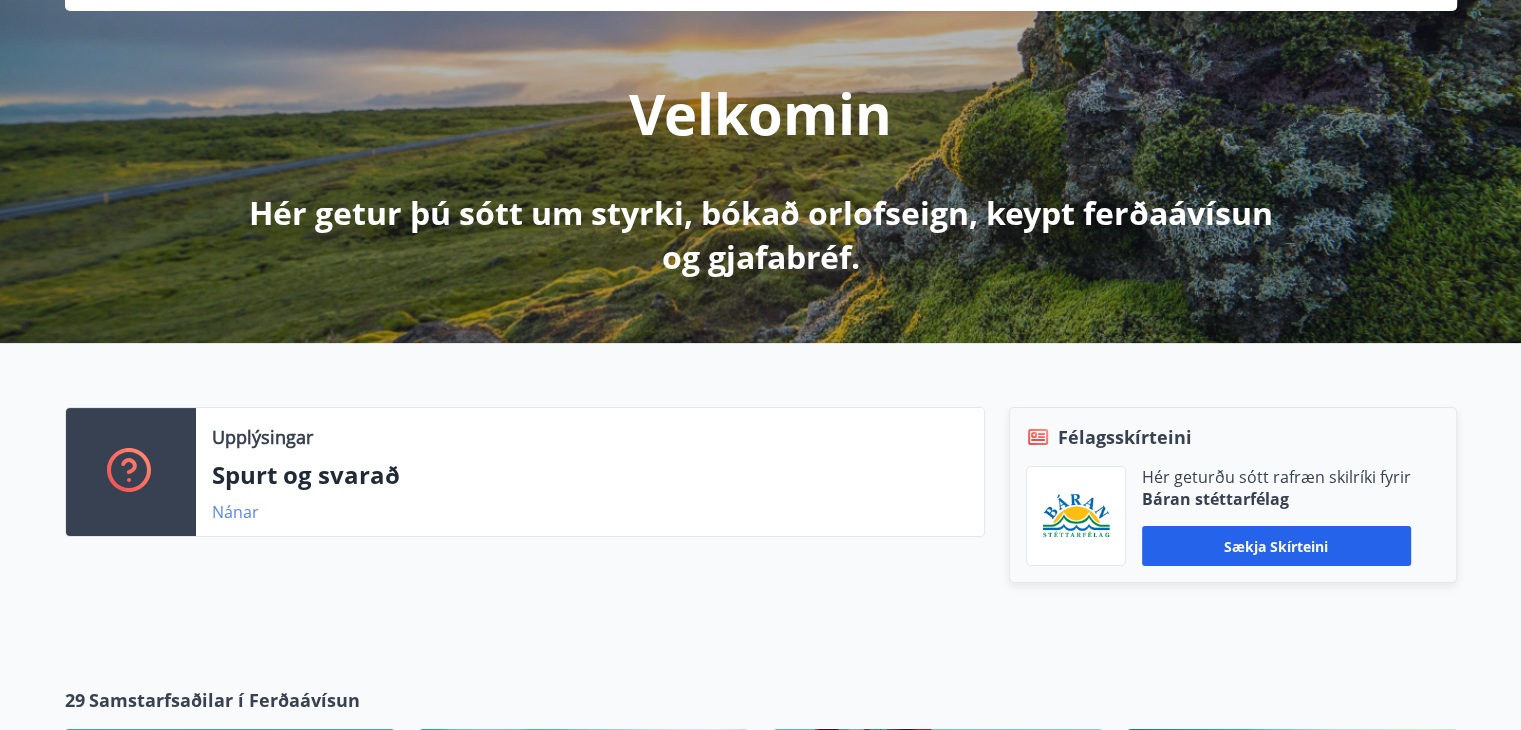 click on "Nánar" at bounding box center (235, 512) 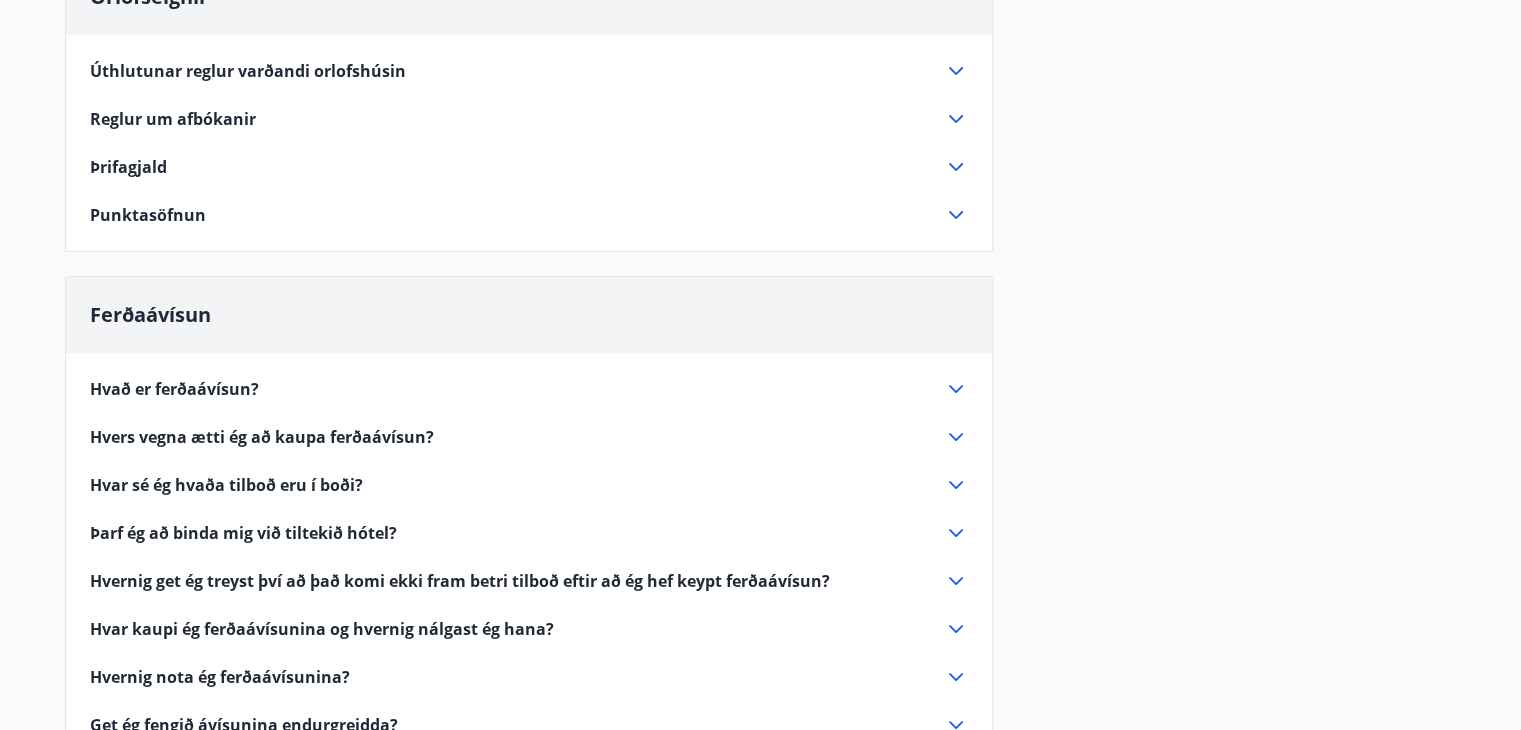 scroll, scrollTop: 300, scrollLeft: 0, axis: vertical 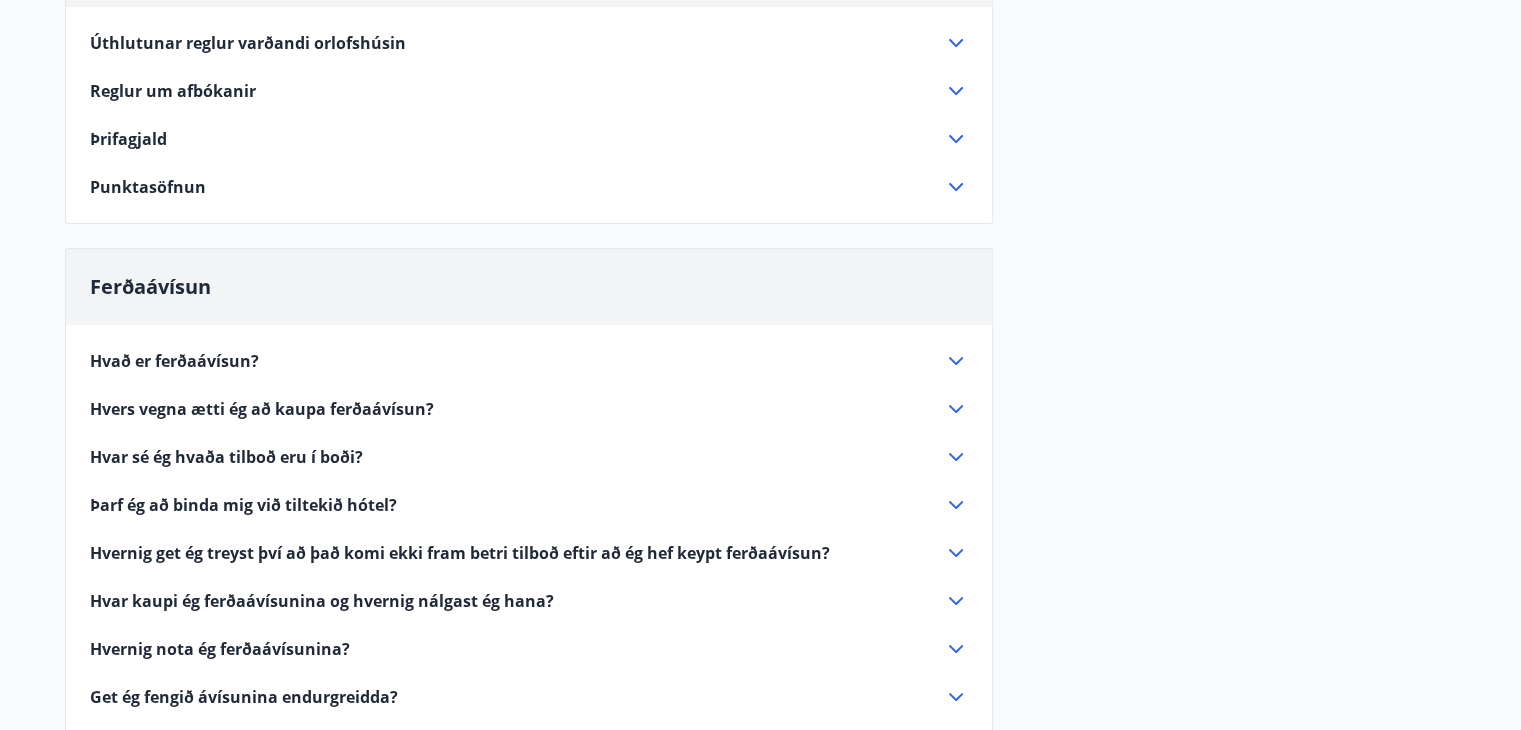click at bounding box center (956, 187) 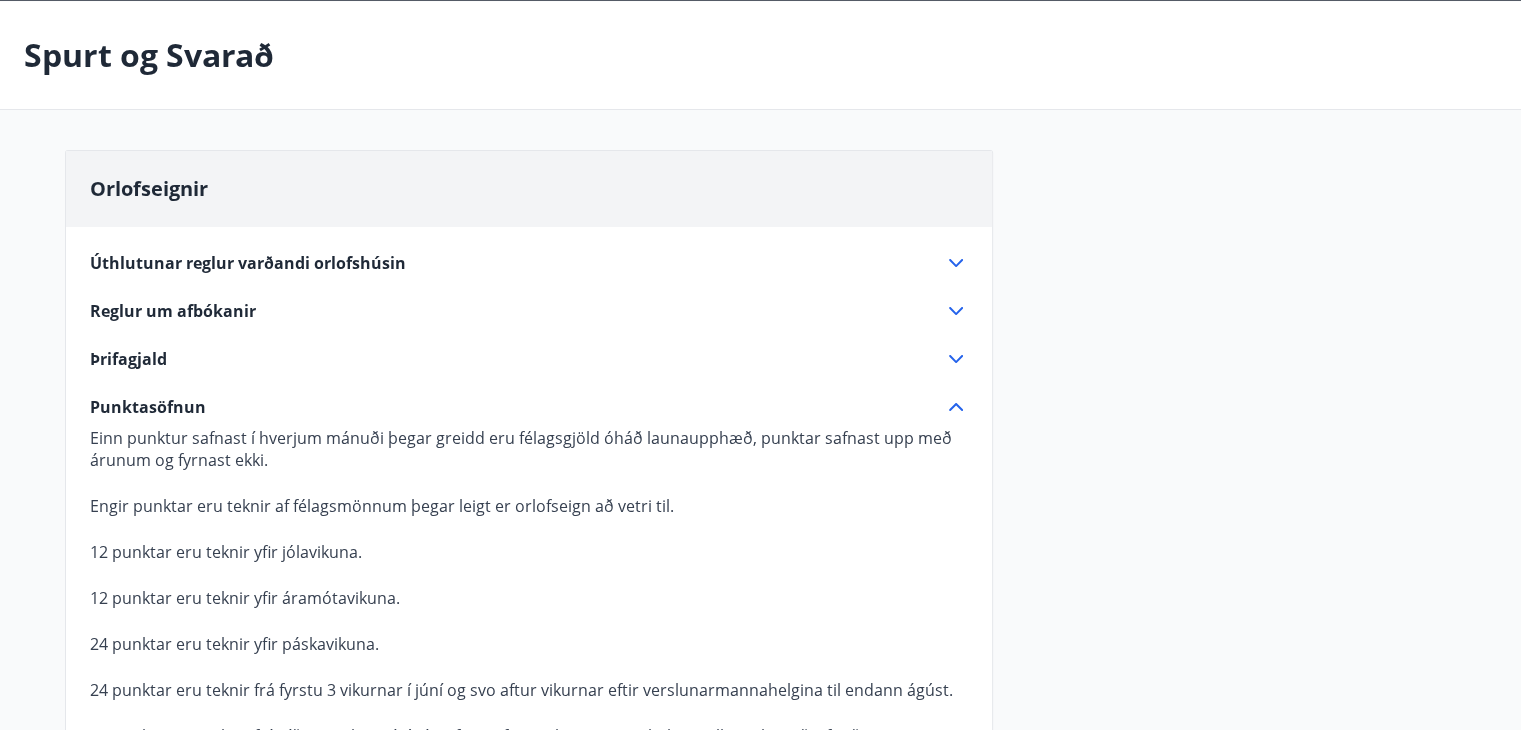 scroll, scrollTop: 0, scrollLeft: 0, axis: both 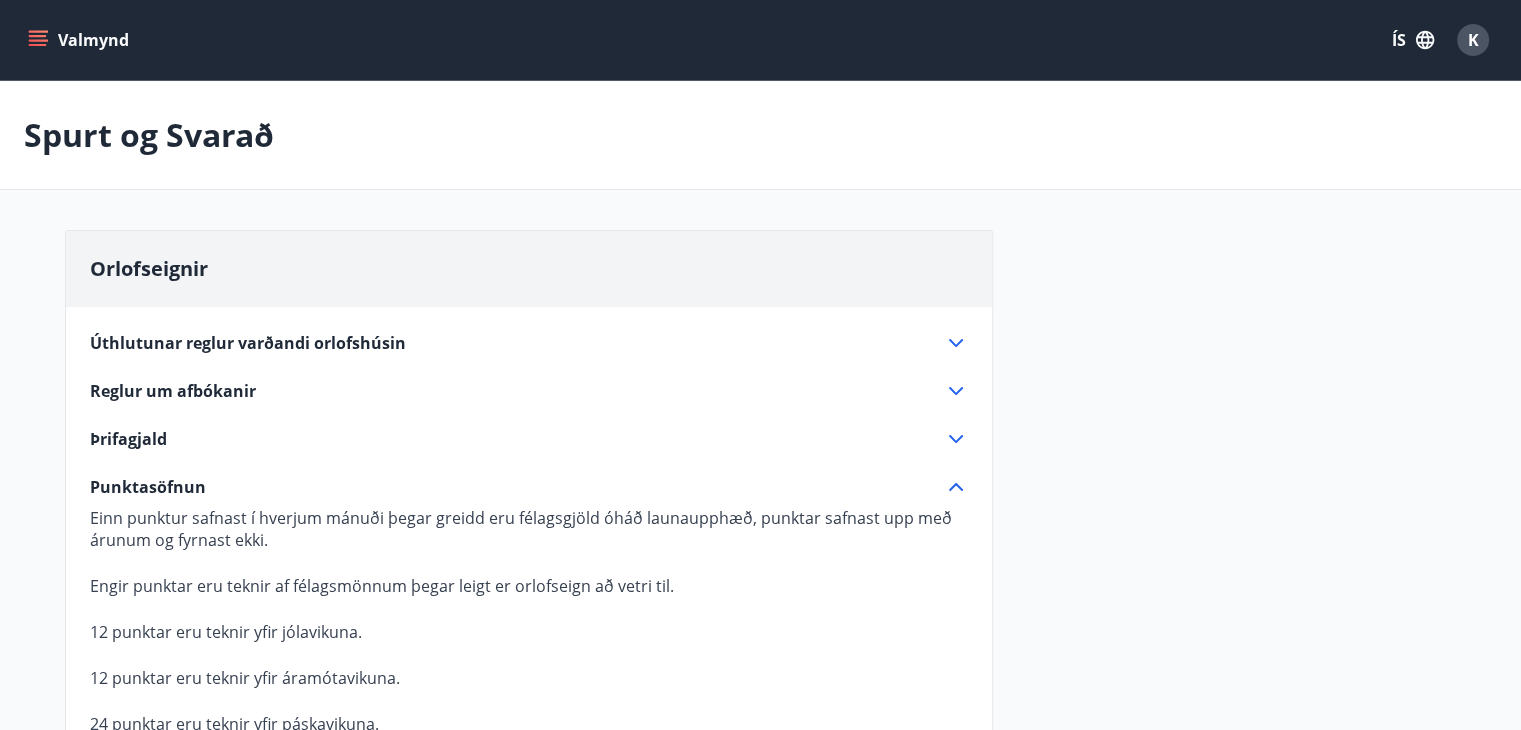 click at bounding box center (40, 32) 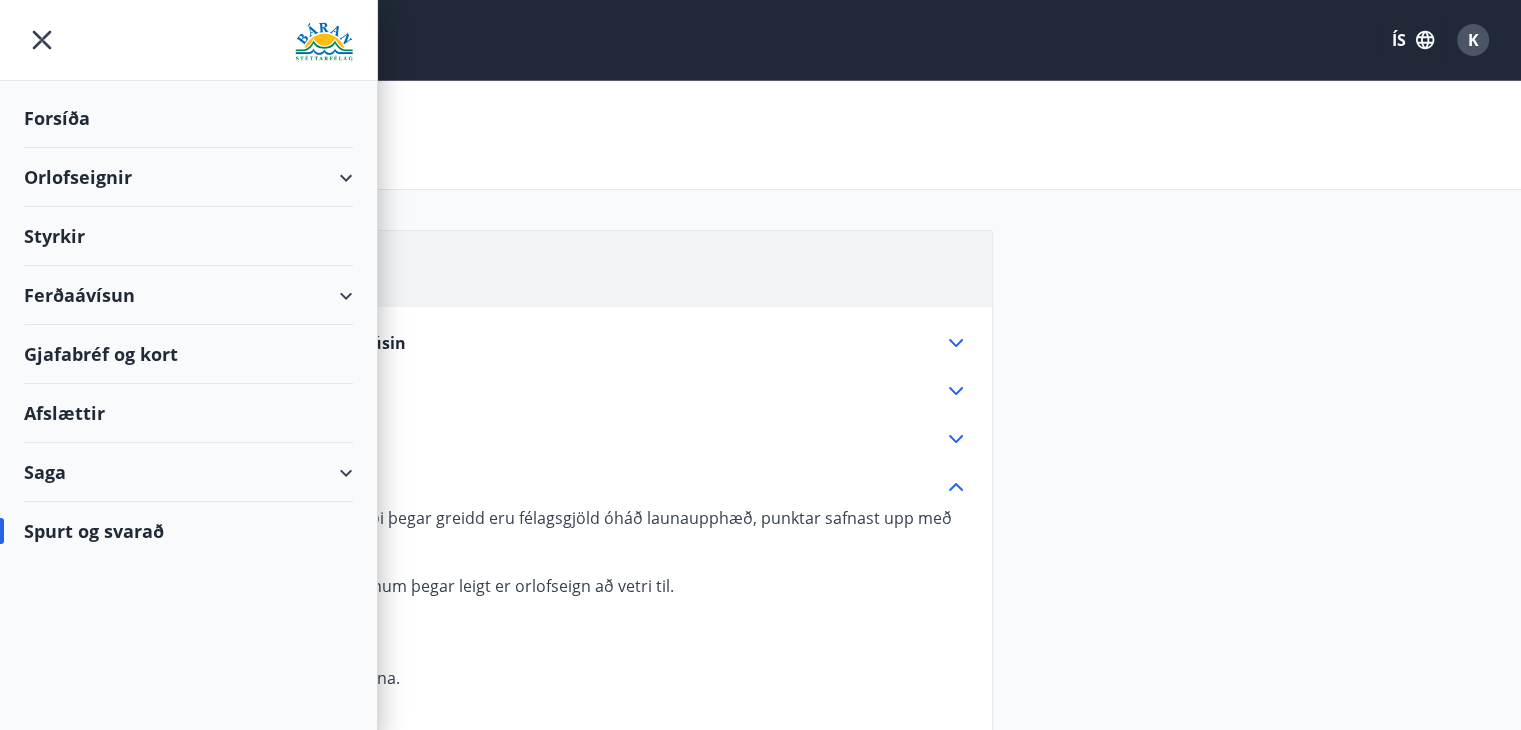 click on "Styrkir" at bounding box center (188, 118) 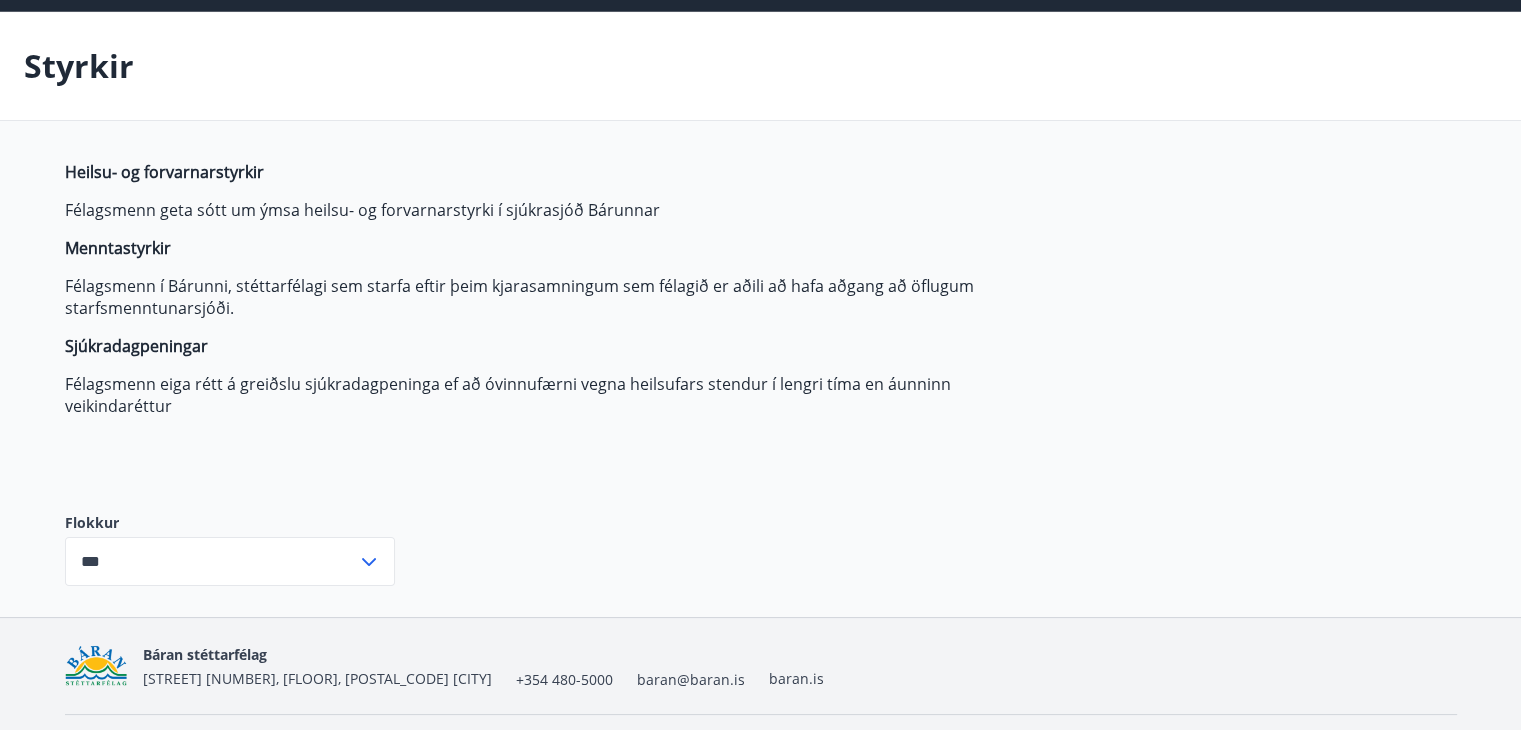 scroll, scrollTop: 124, scrollLeft: 0, axis: vertical 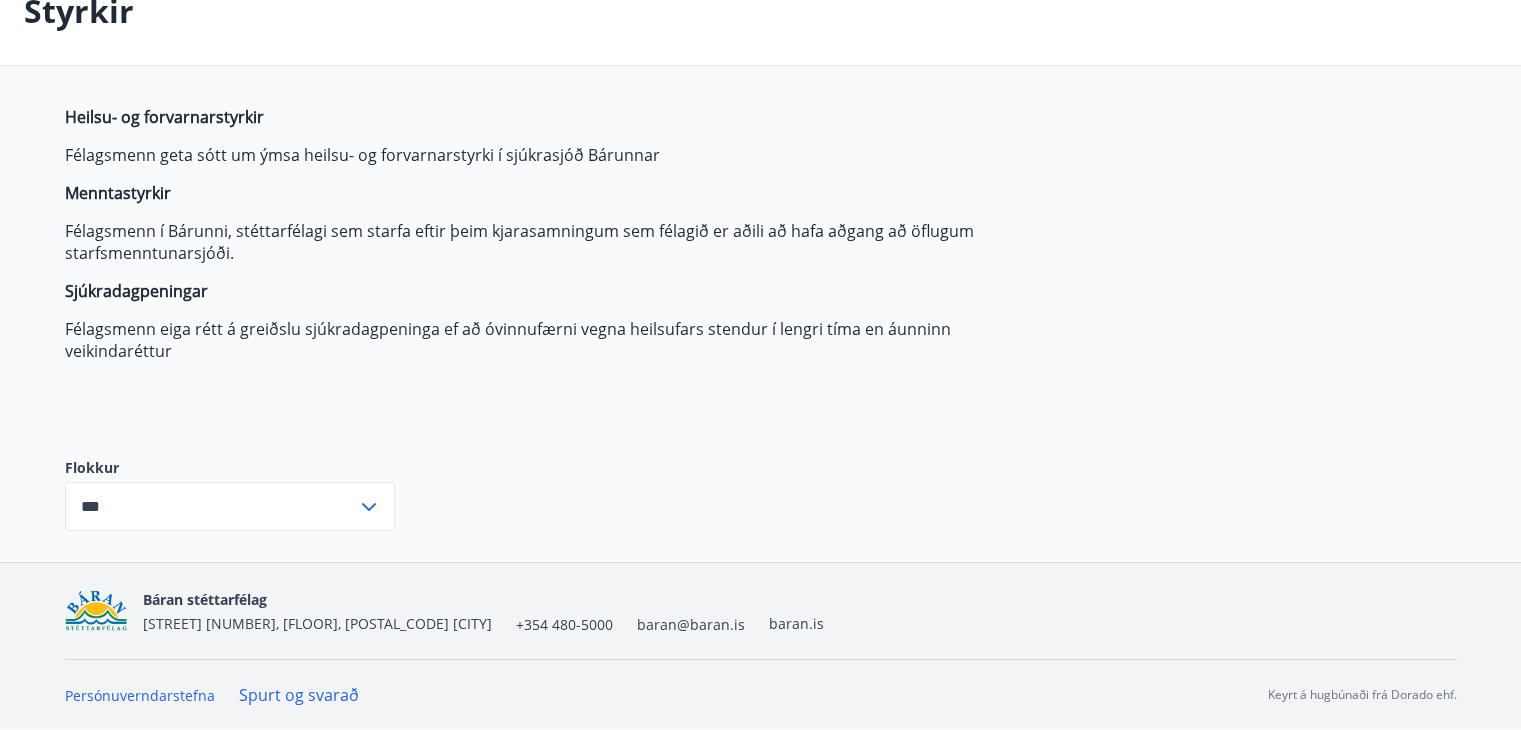 click at bounding box center [369, 507] 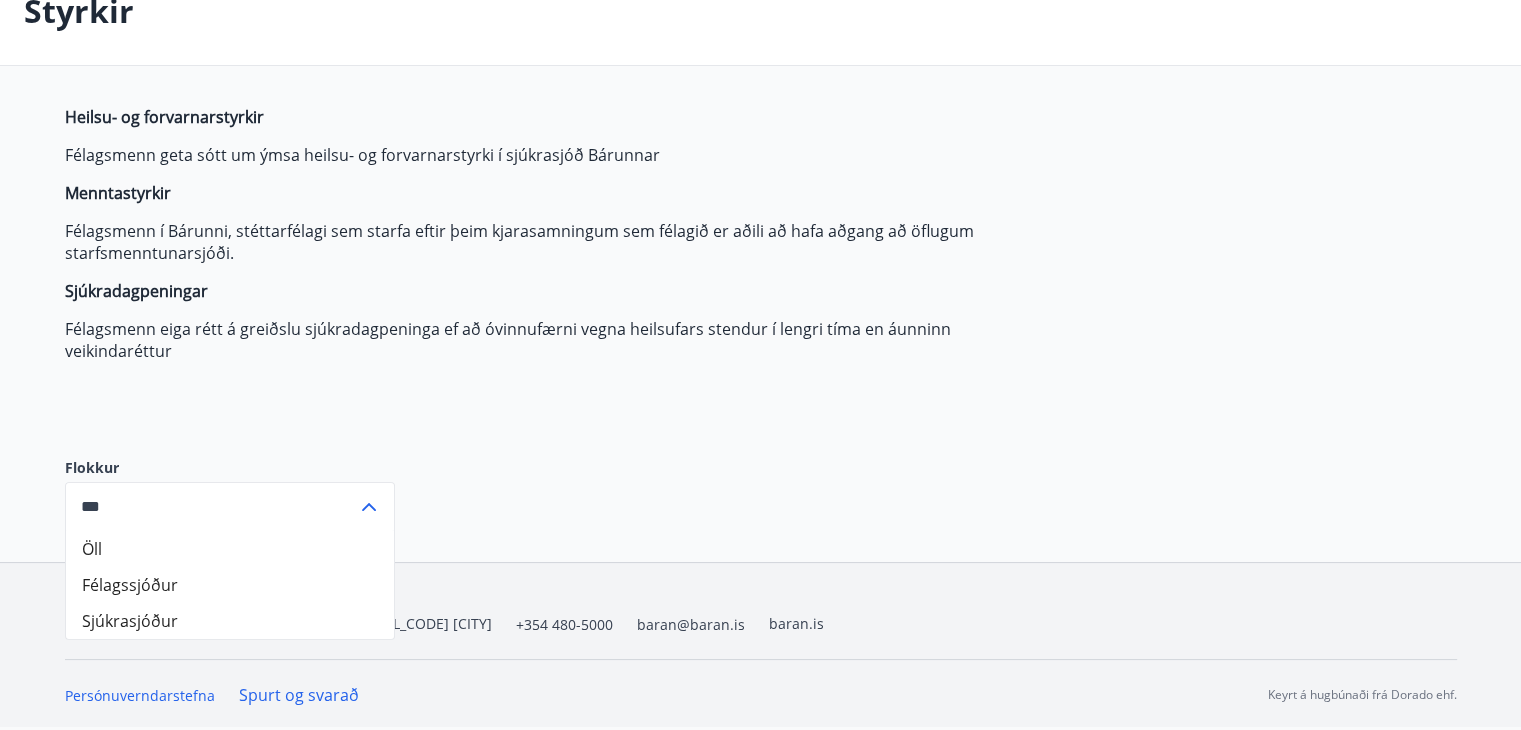 click on "Öll" at bounding box center (230, 549) 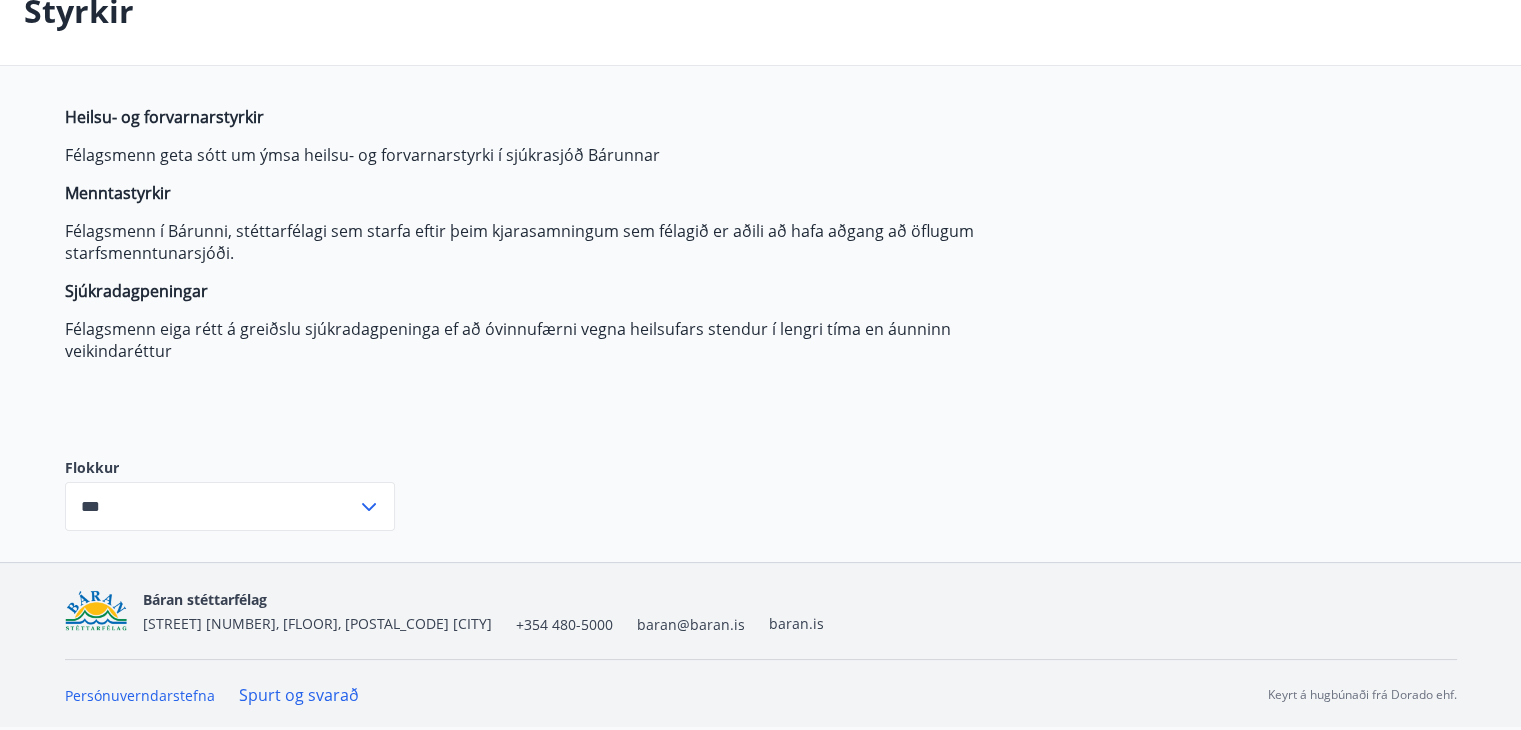 click at bounding box center (369, 507) 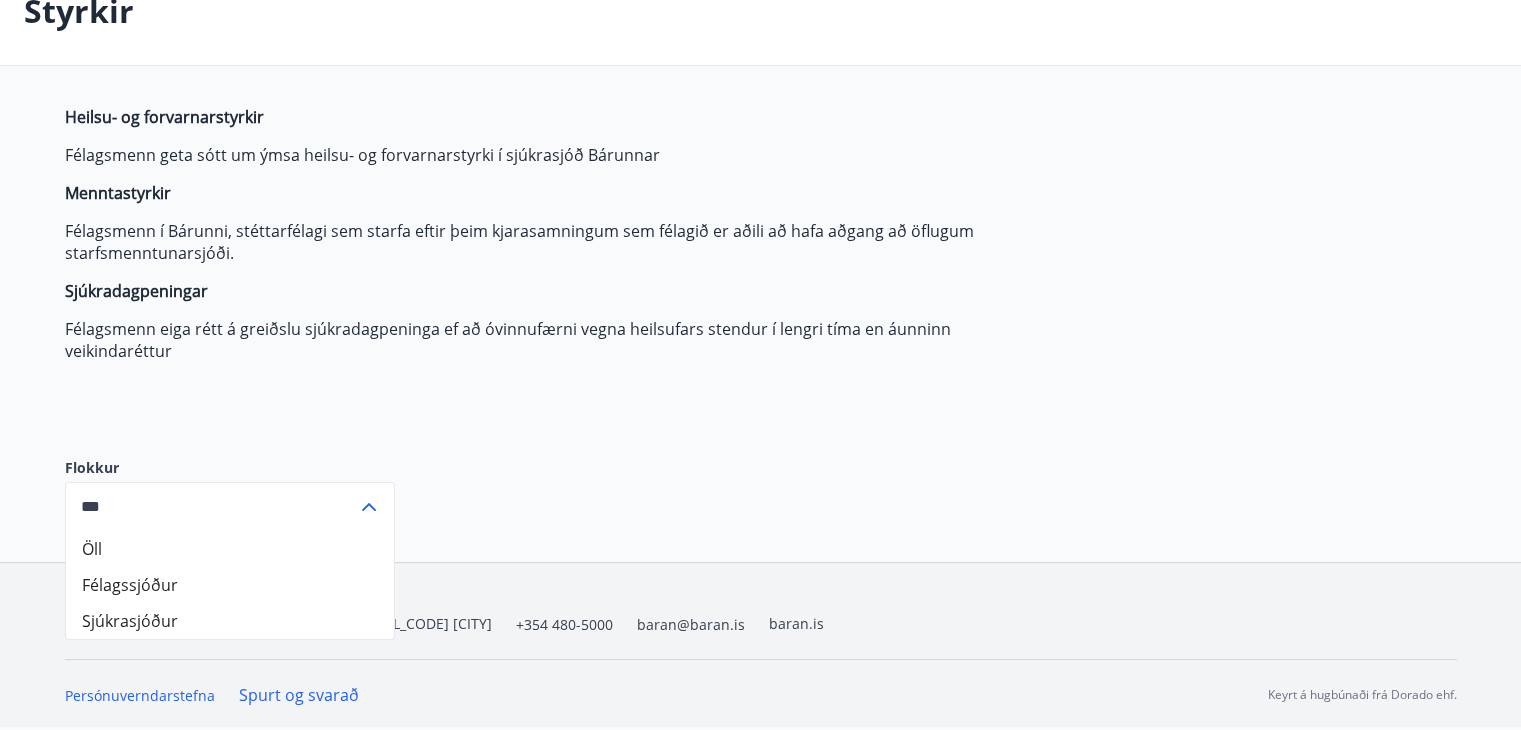 click on "Félagssjóður" at bounding box center [230, 585] 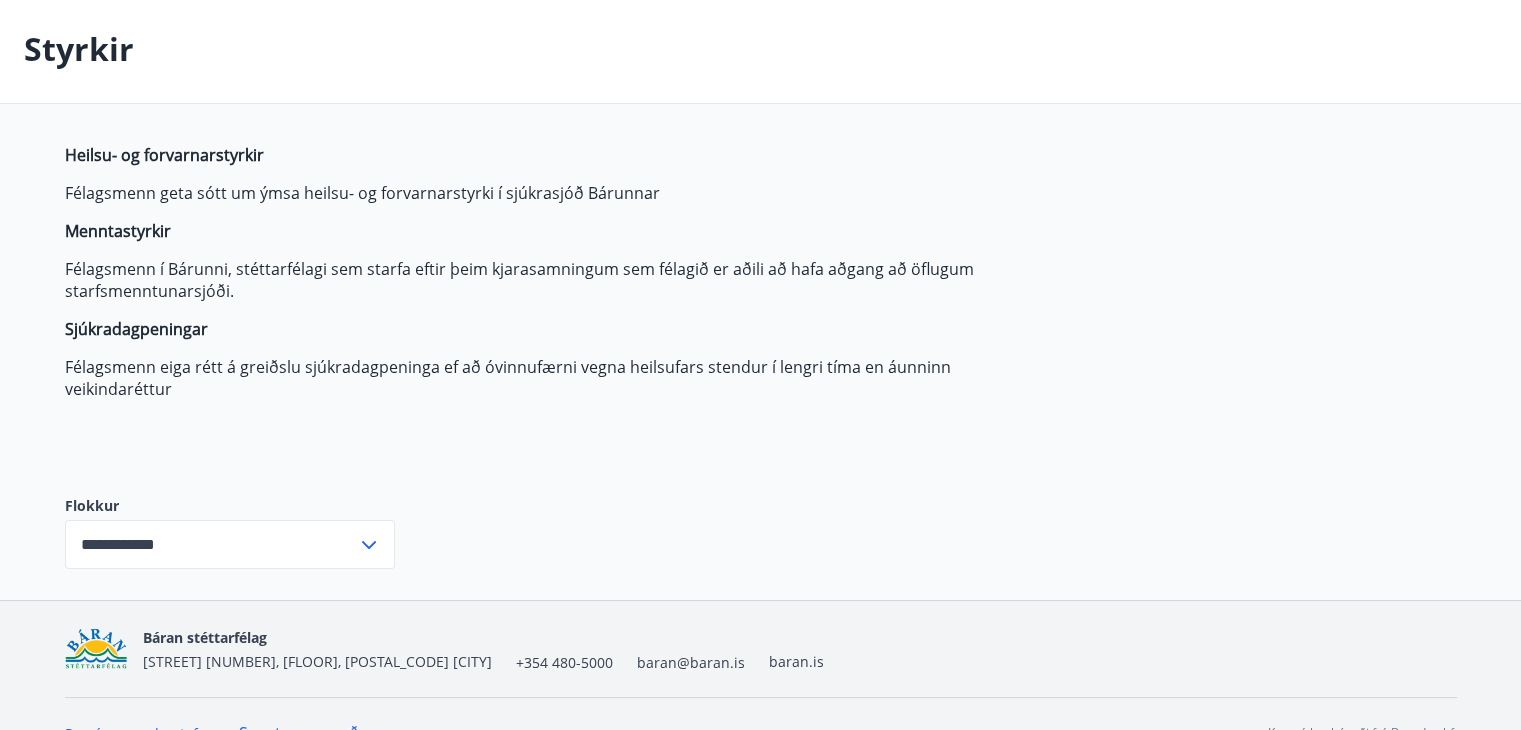 scroll, scrollTop: 124, scrollLeft: 0, axis: vertical 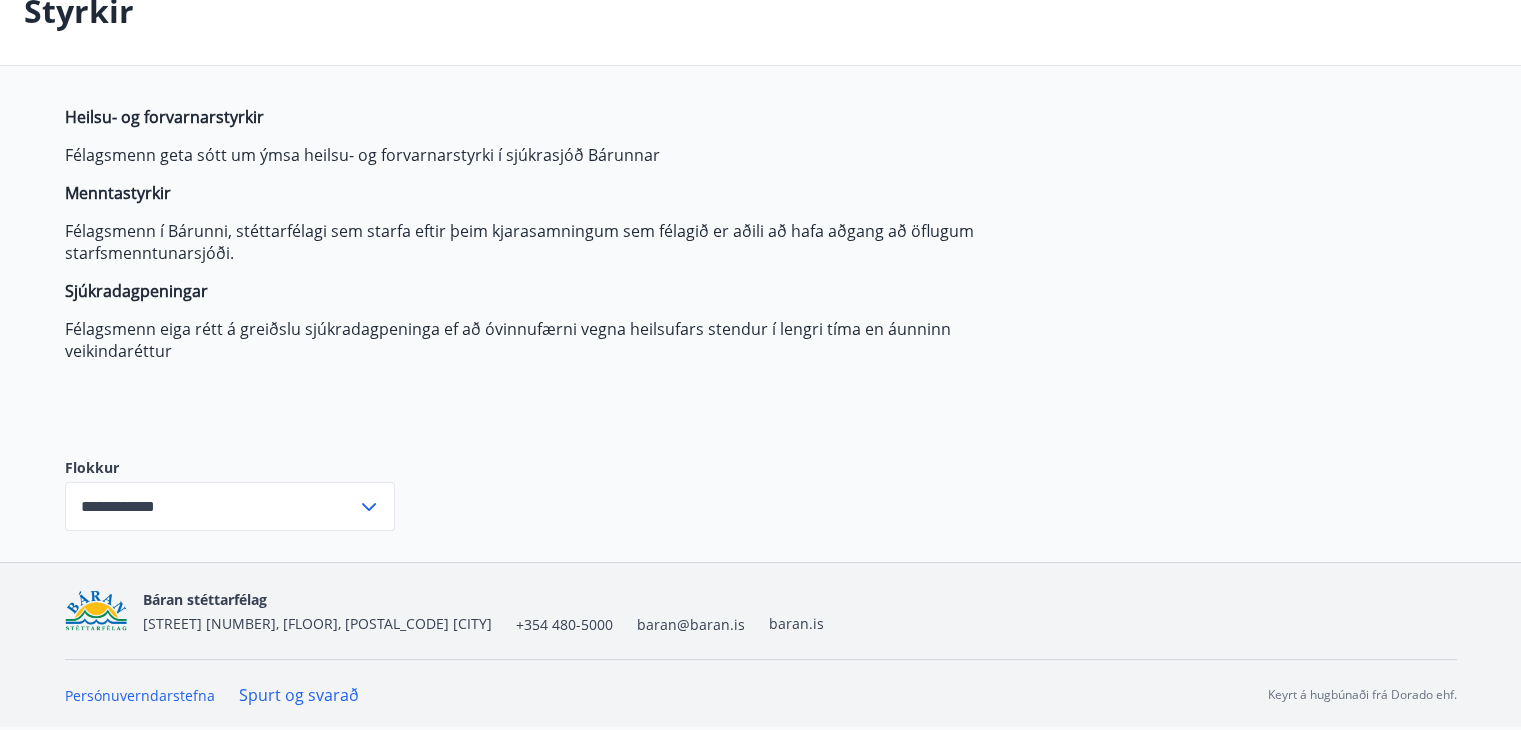 click at bounding box center [369, 507] 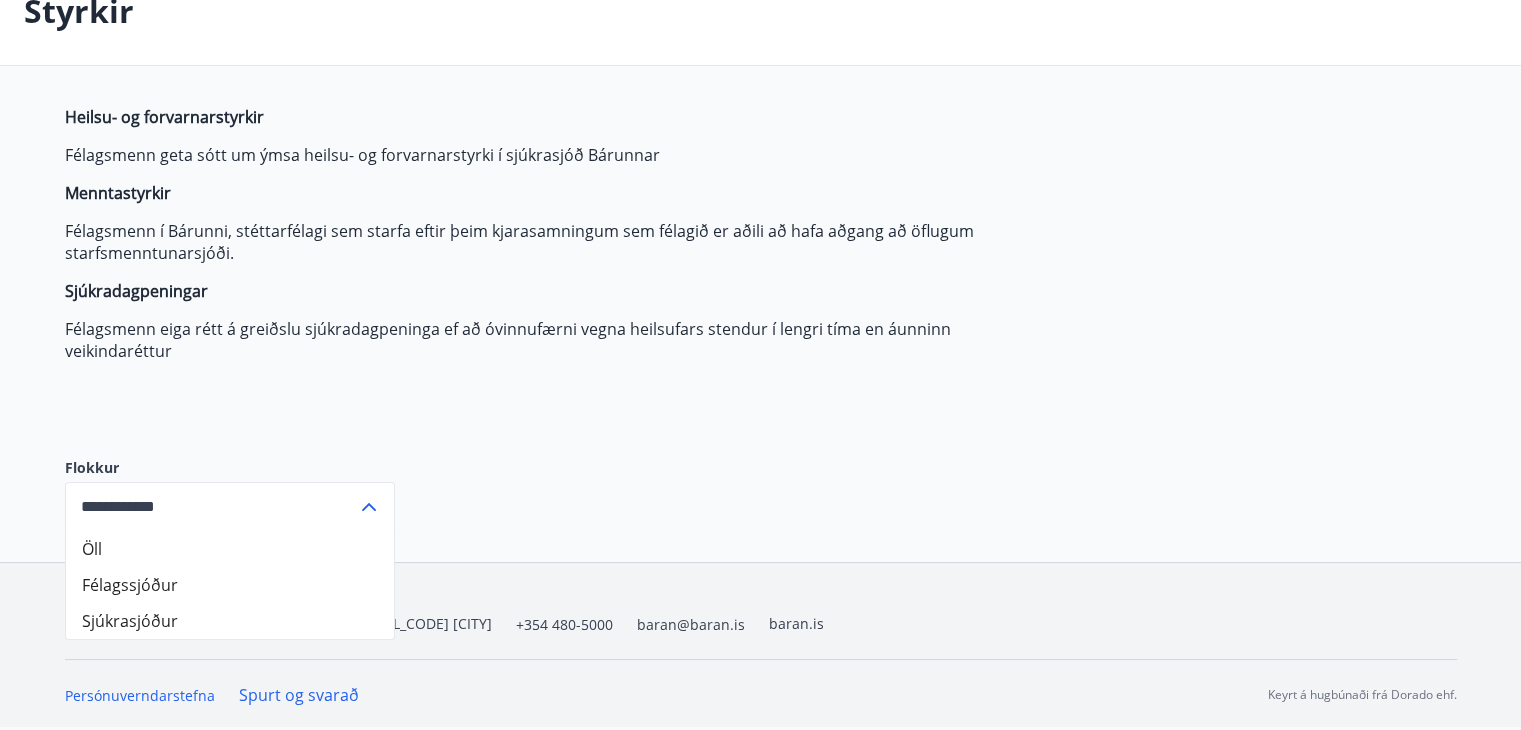 click on "Sjúkrasjóður" at bounding box center (230, 621) 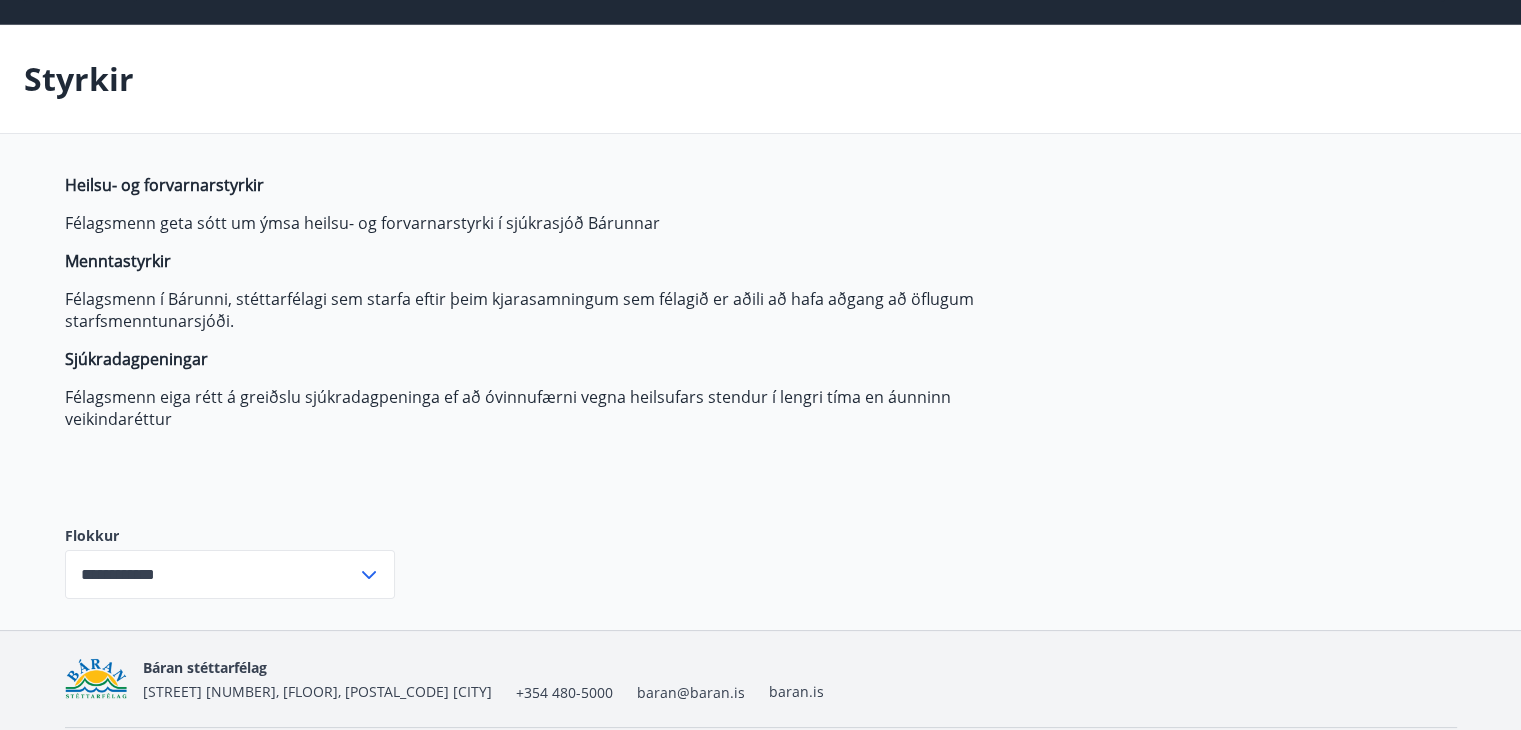 scroll, scrollTop: 0, scrollLeft: 0, axis: both 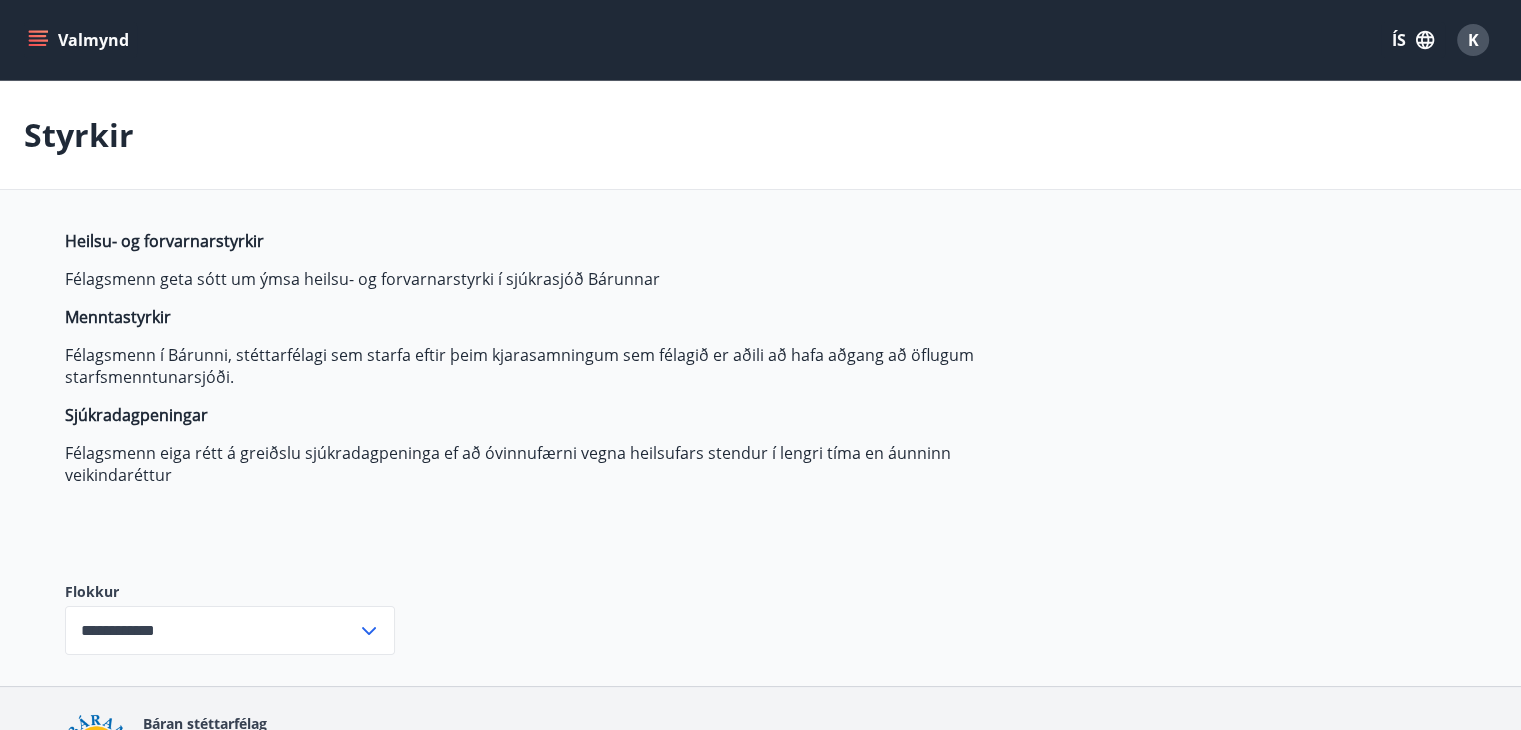 click at bounding box center [38, 40] 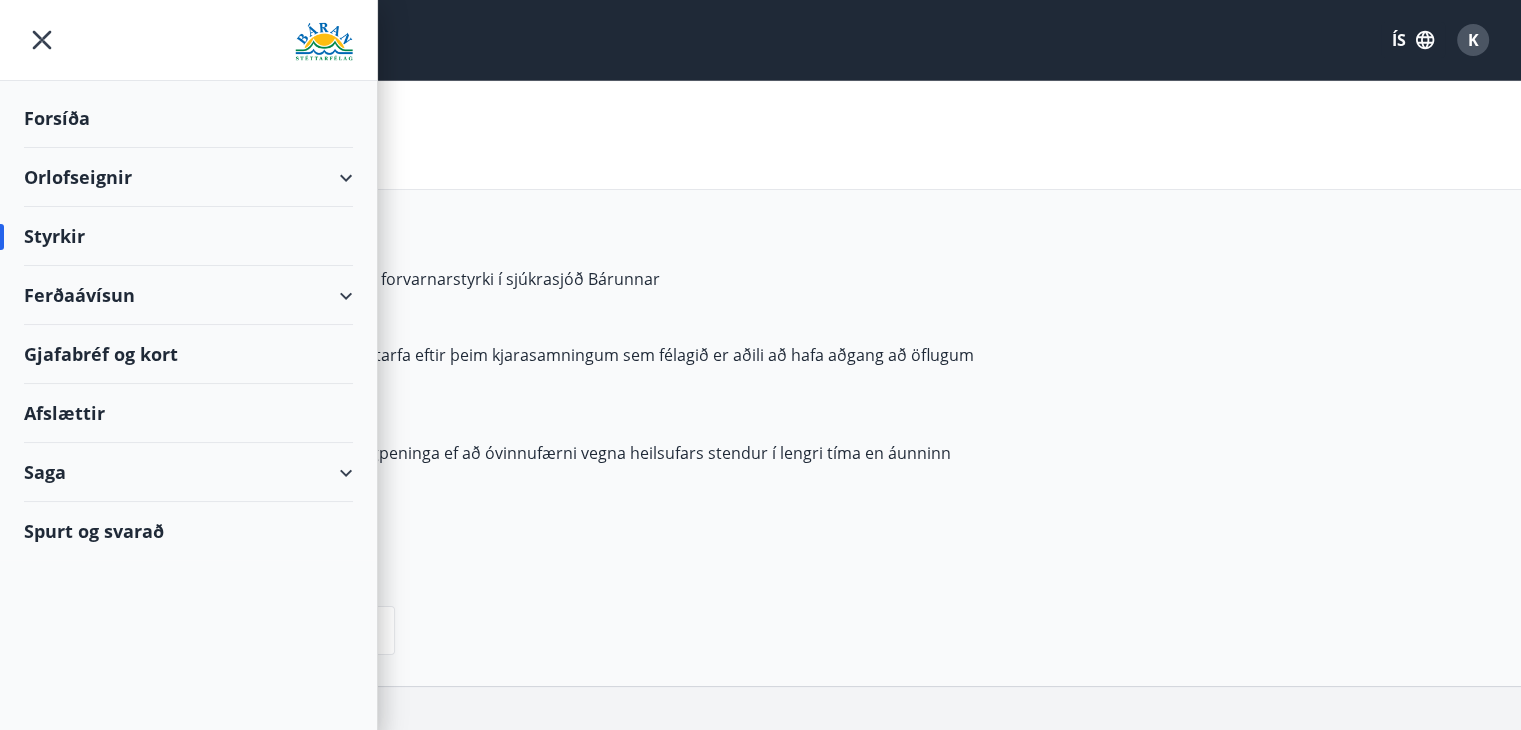 click on "Saga" at bounding box center (188, 472) 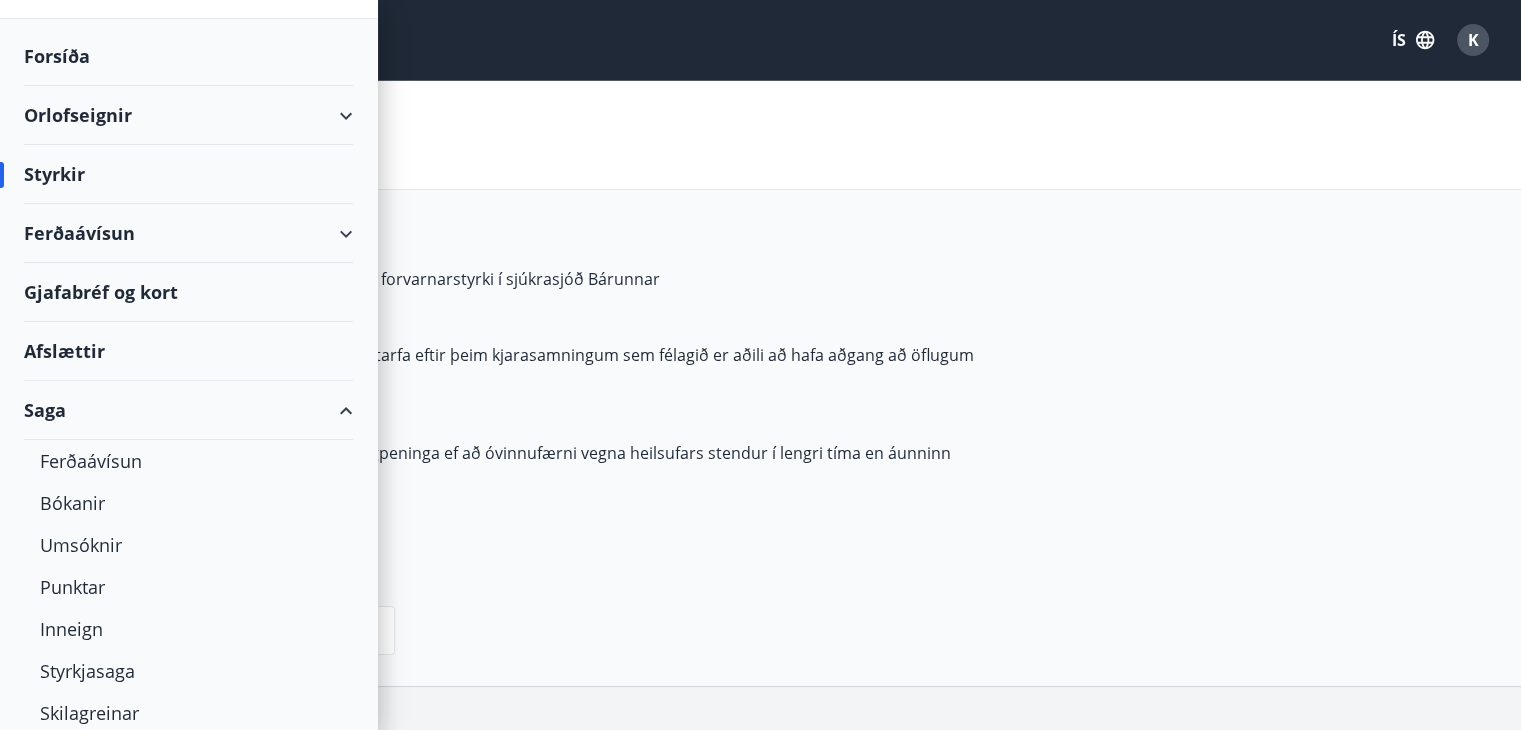 scroll, scrollTop: 123, scrollLeft: 0, axis: vertical 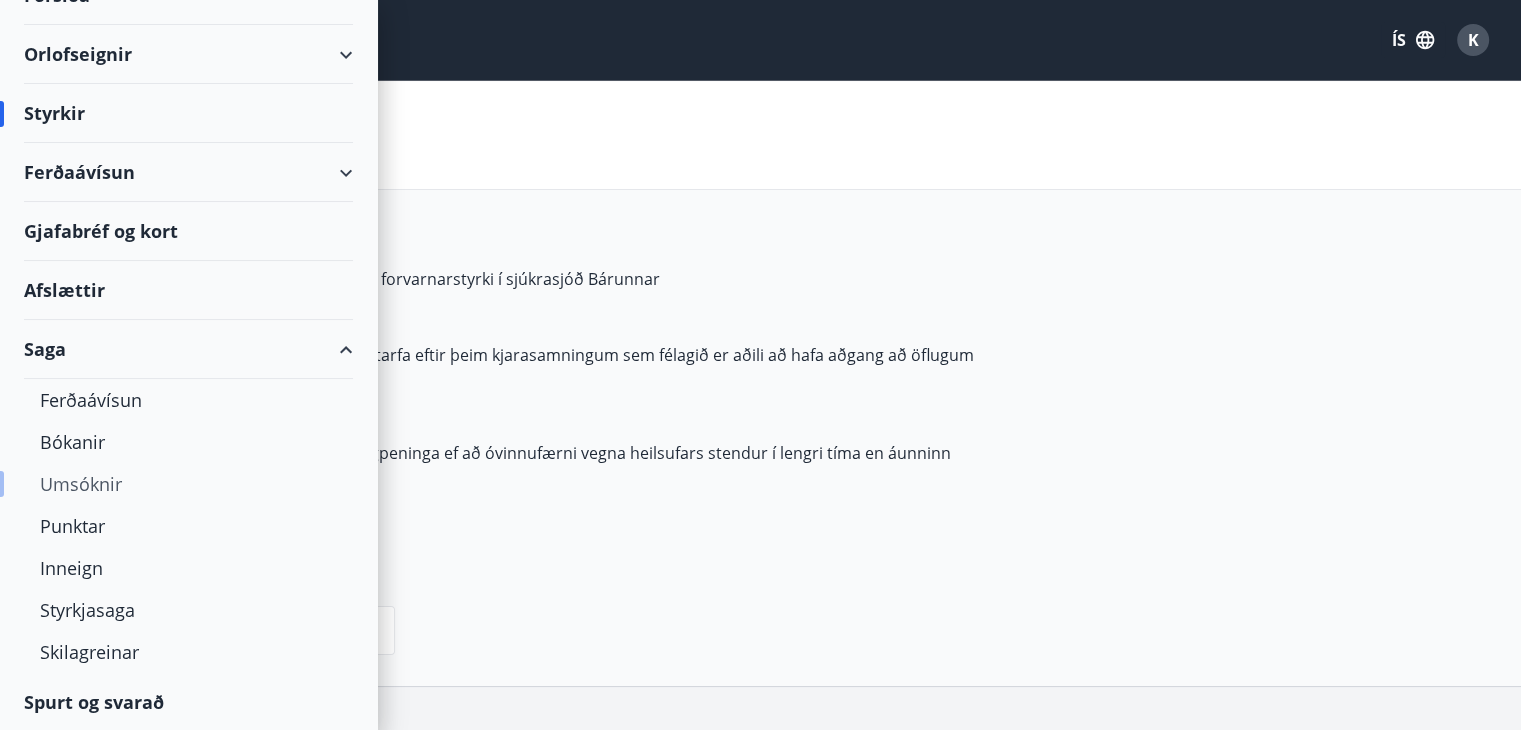 click on "Umsóknir" at bounding box center [188, 484] 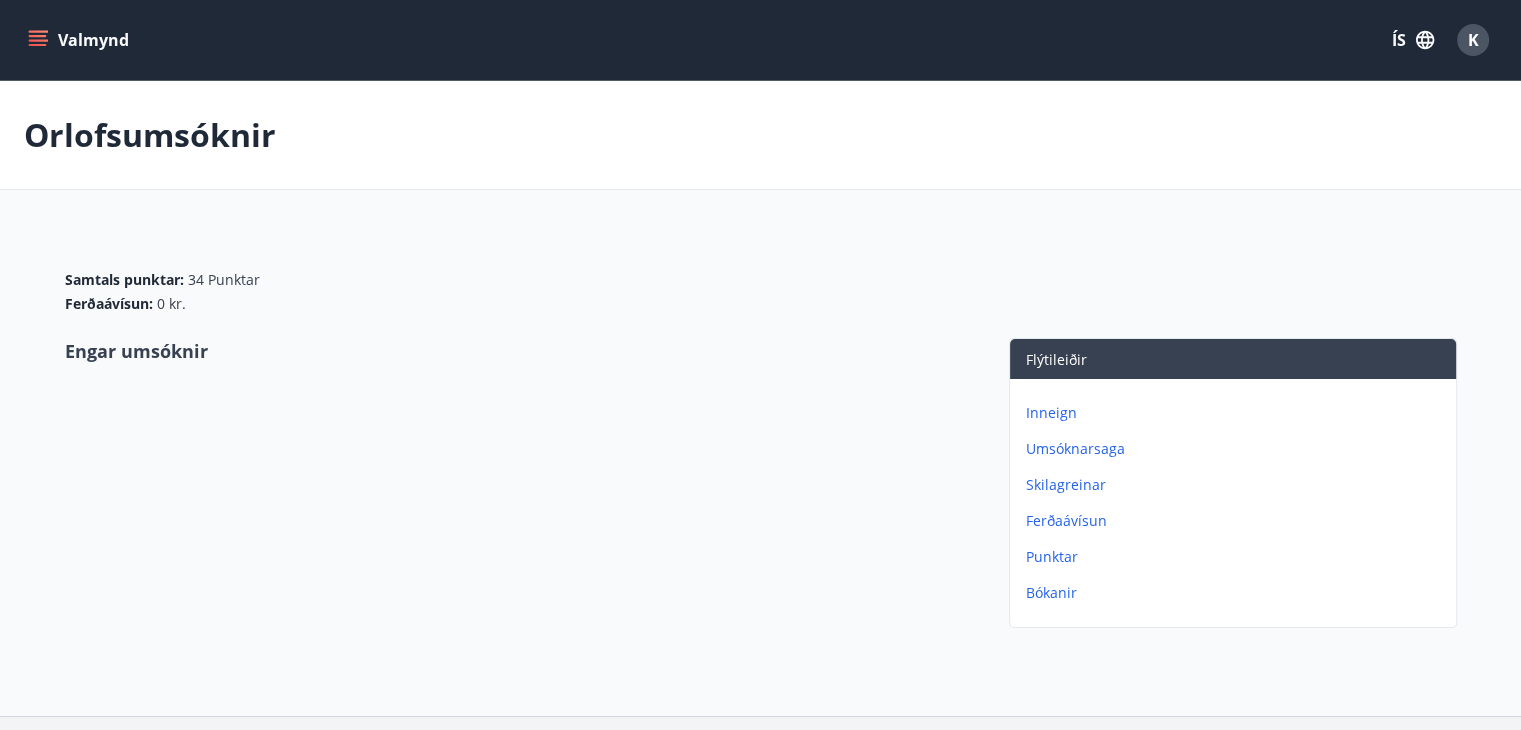 click on "Inneign" at bounding box center (1237, 413) 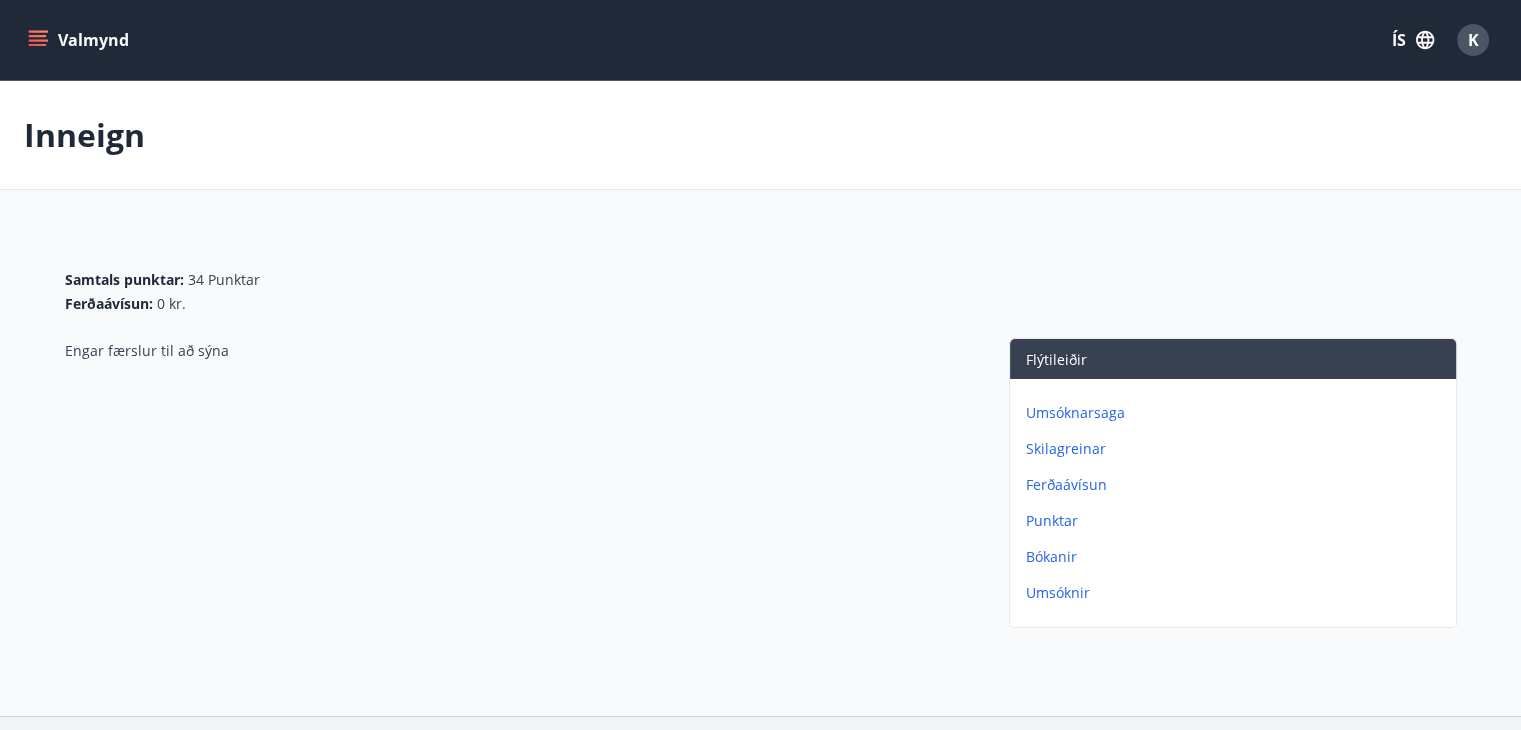 click at bounding box center (38, 40) 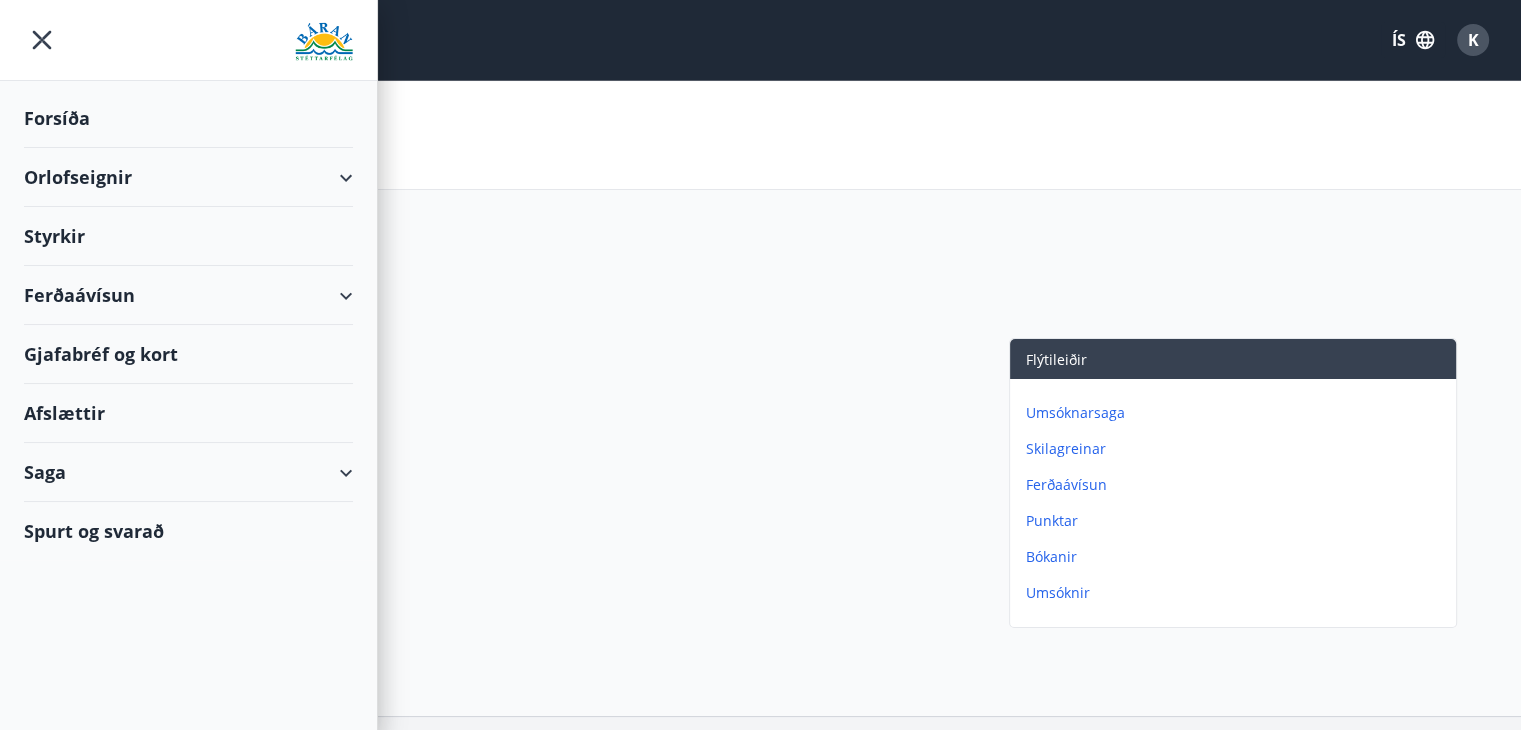 click on "Forsíða" at bounding box center (188, 118) 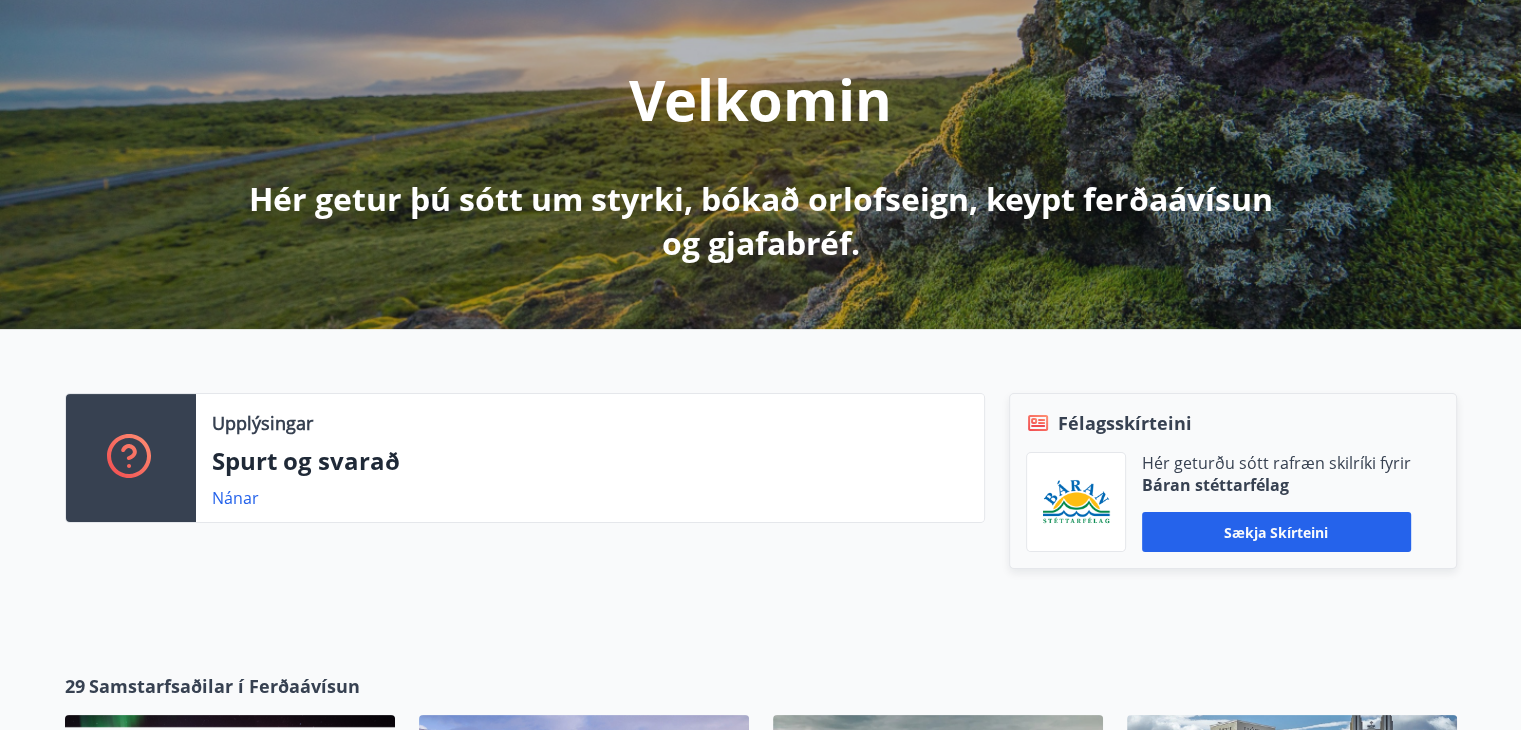 scroll, scrollTop: 0, scrollLeft: 0, axis: both 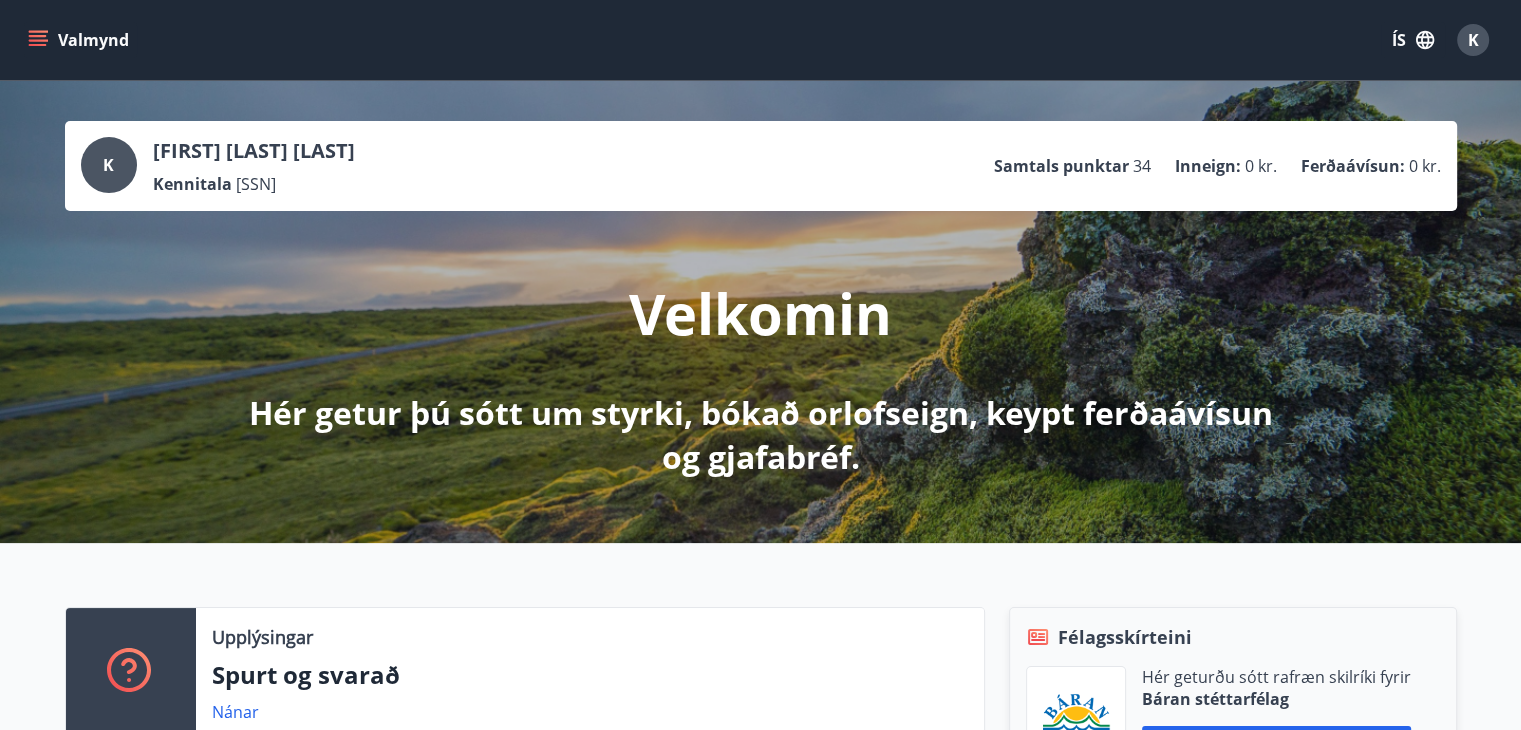 click at bounding box center (38, 40) 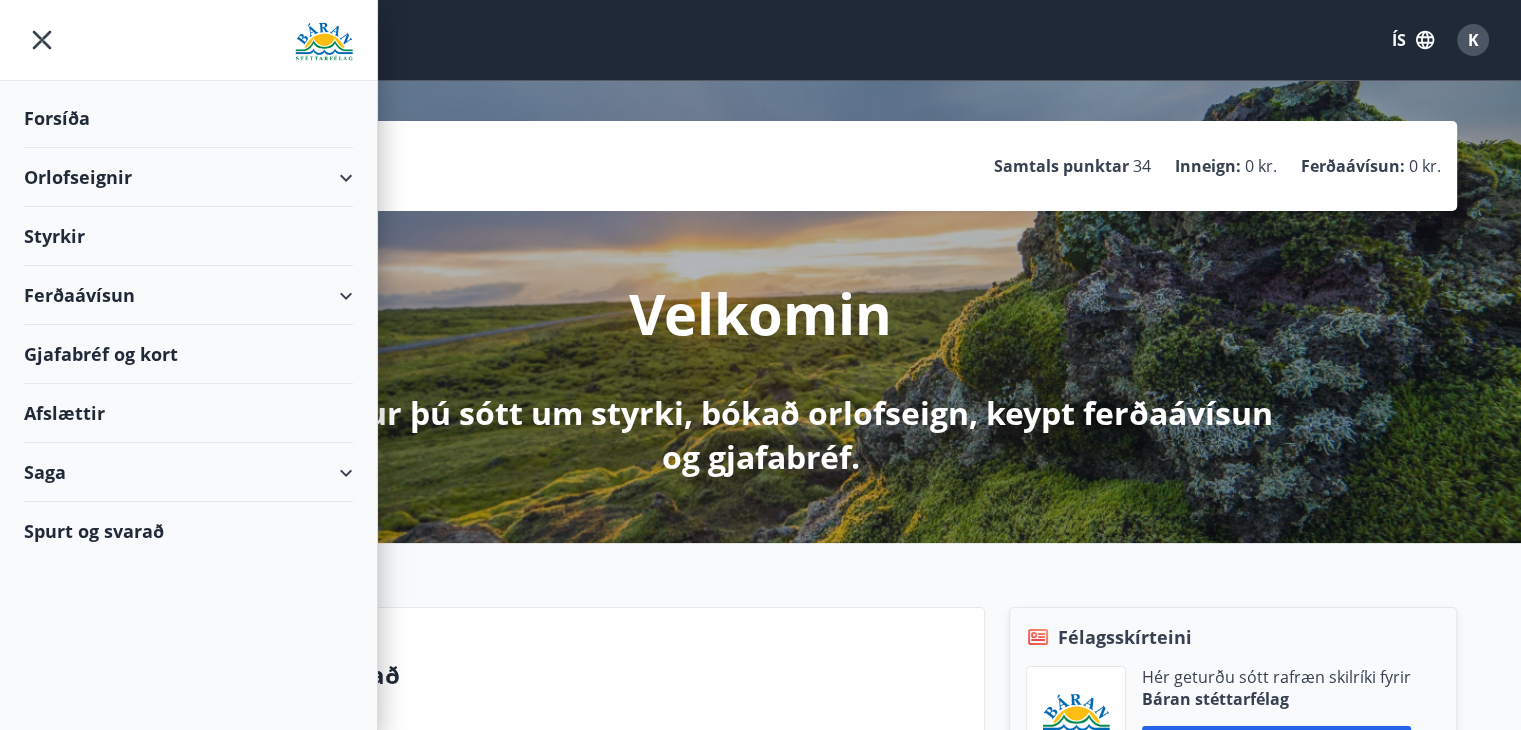 click at bounding box center (42, 40) 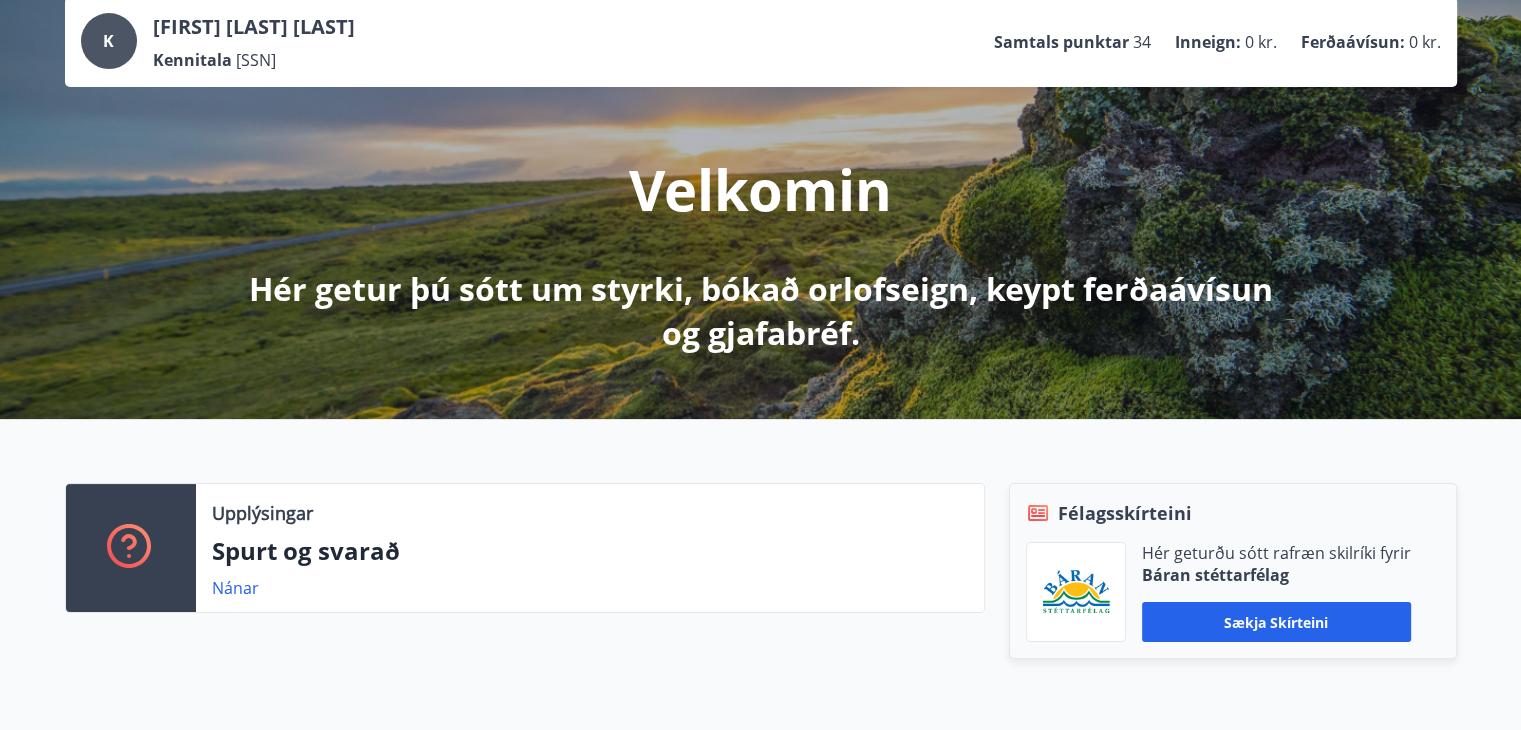 scroll, scrollTop: 500, scrollLeft: 0, axis: vertical 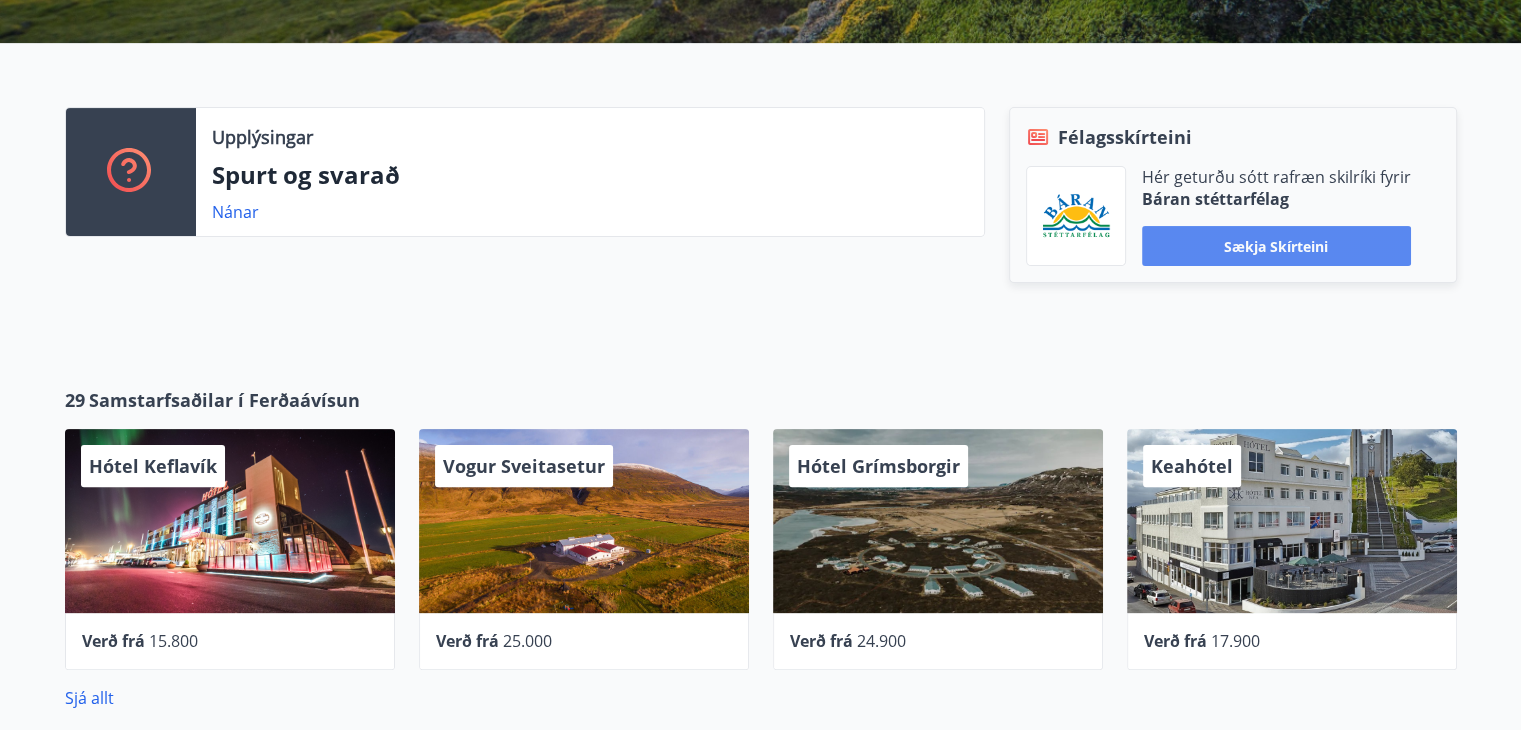 click on "Sækja skírteini" at bounding box center (1276, 246) 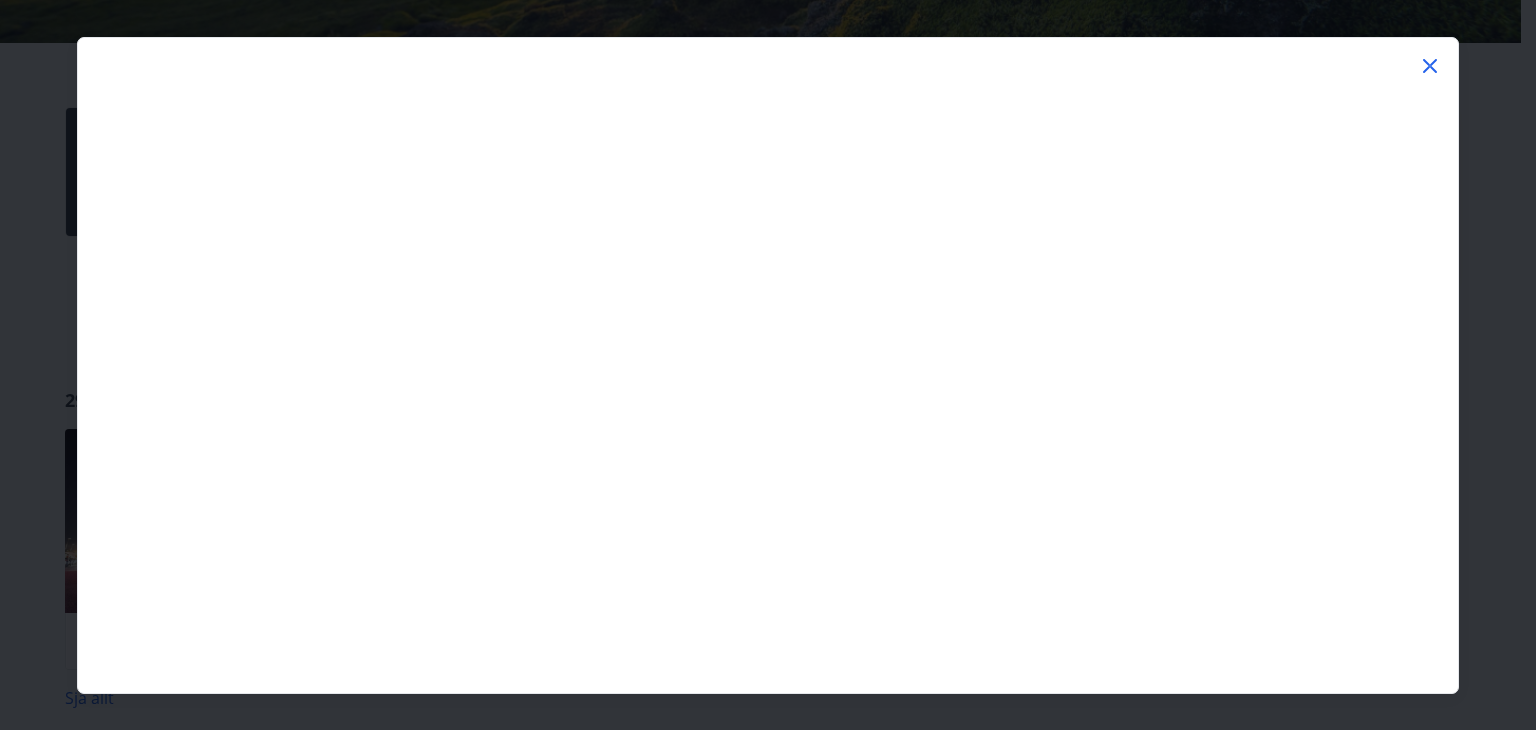 click at bounding box center [1430, 66] 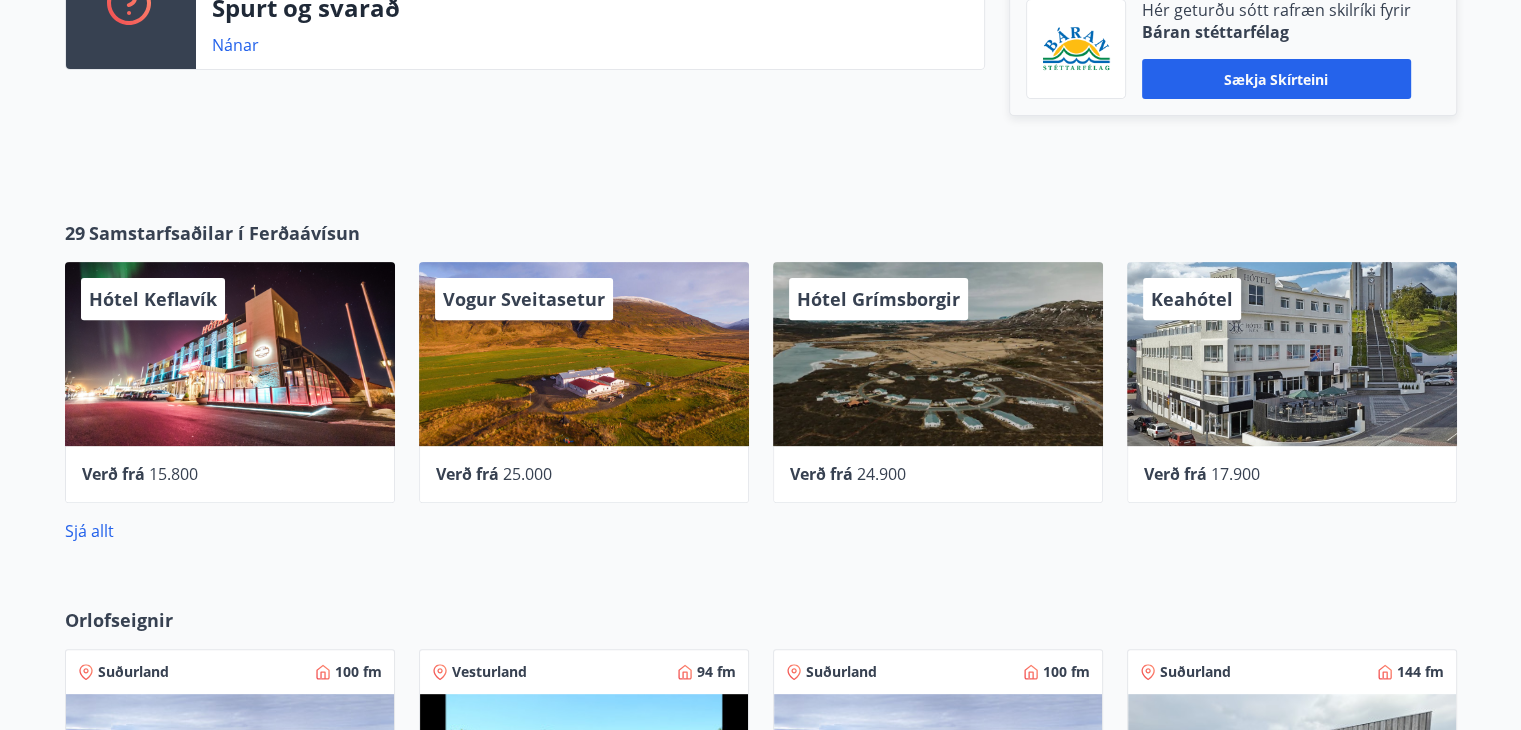 scroll, scrollTop: 700, scrollLeft: 0, axis: vertical 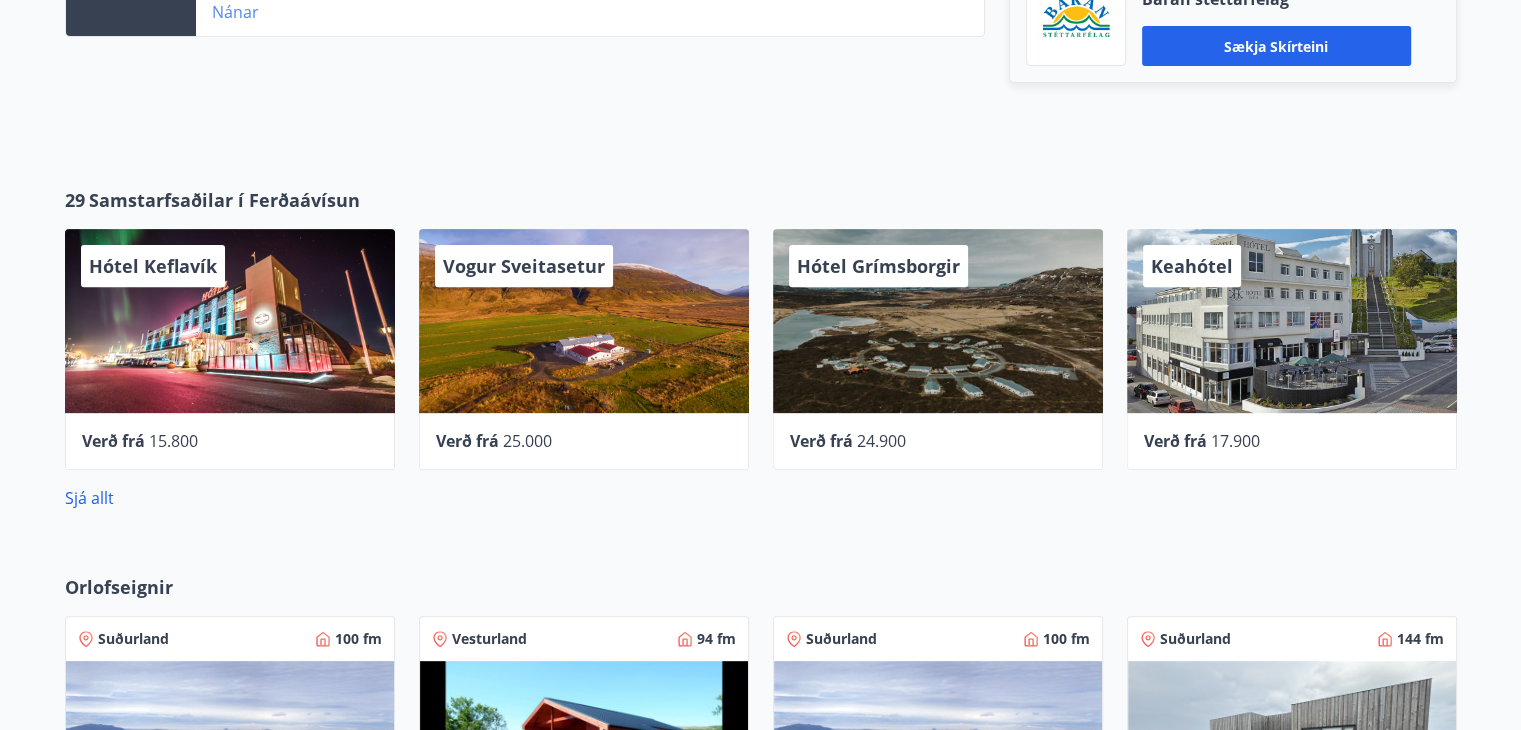 click on "Nánar" at bounding box center [235, 12] 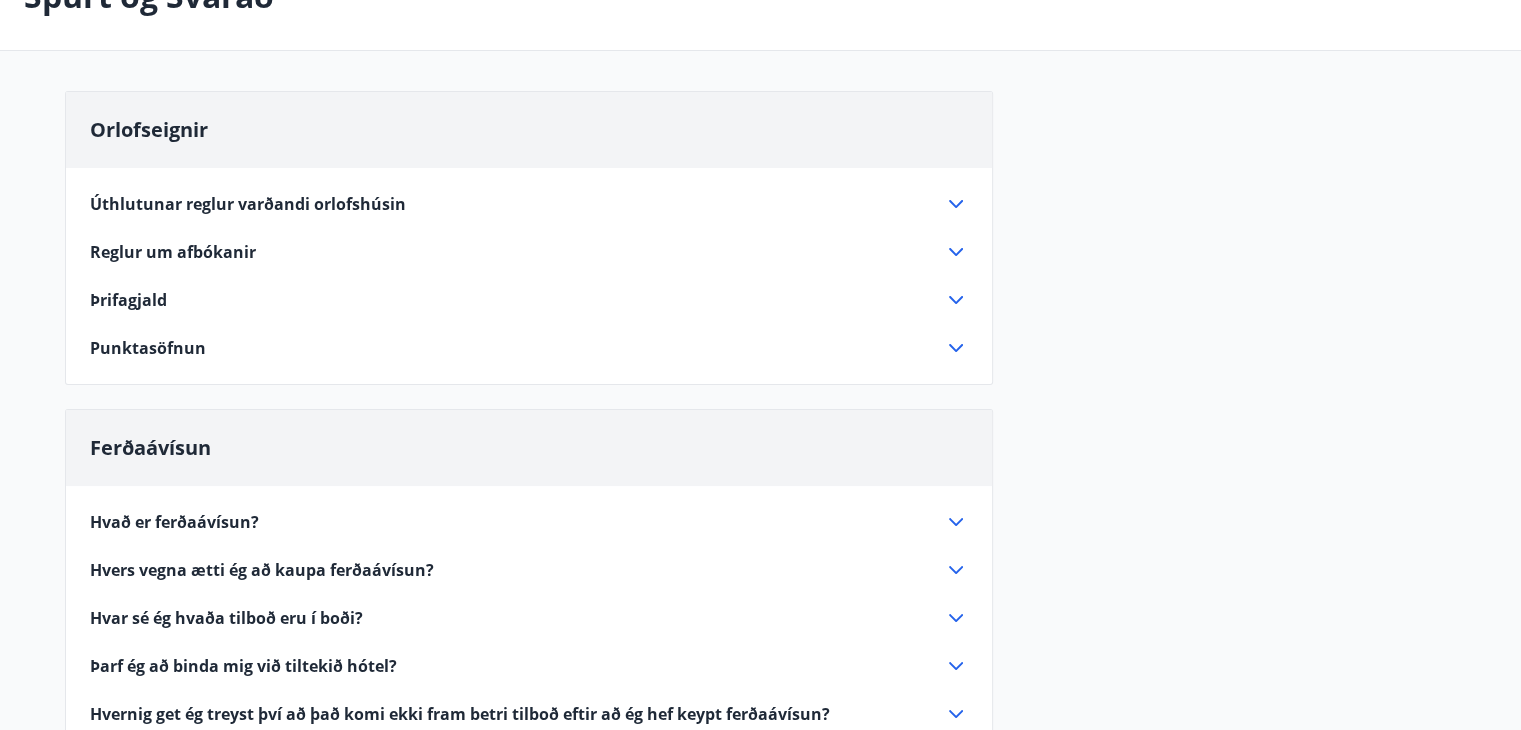 scroll, scrollTop: 0, scrollLeft: 0, axis: both 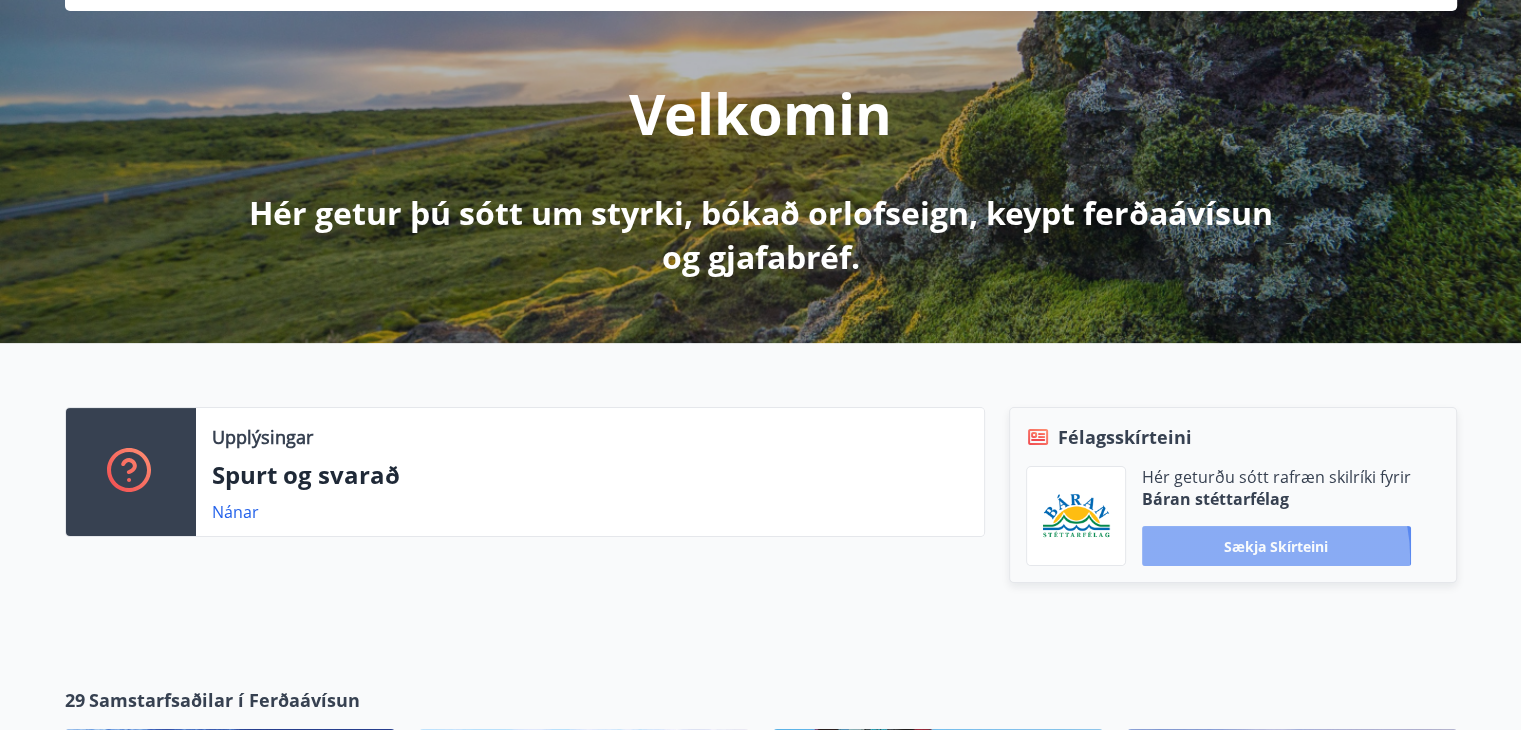click on "Sækja skírteini" at bounding box center [1276, 546] 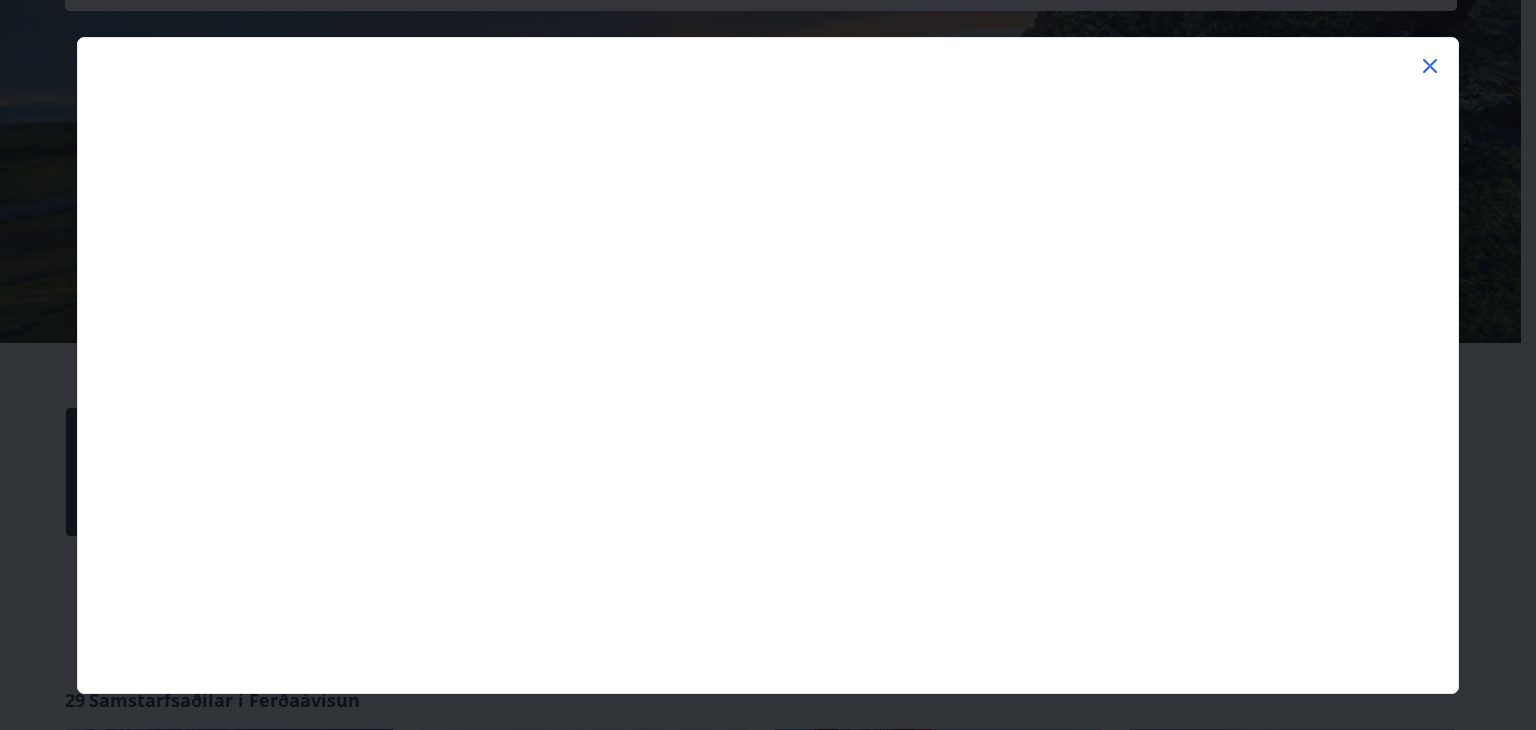 click at bounding box center [1430, 66] 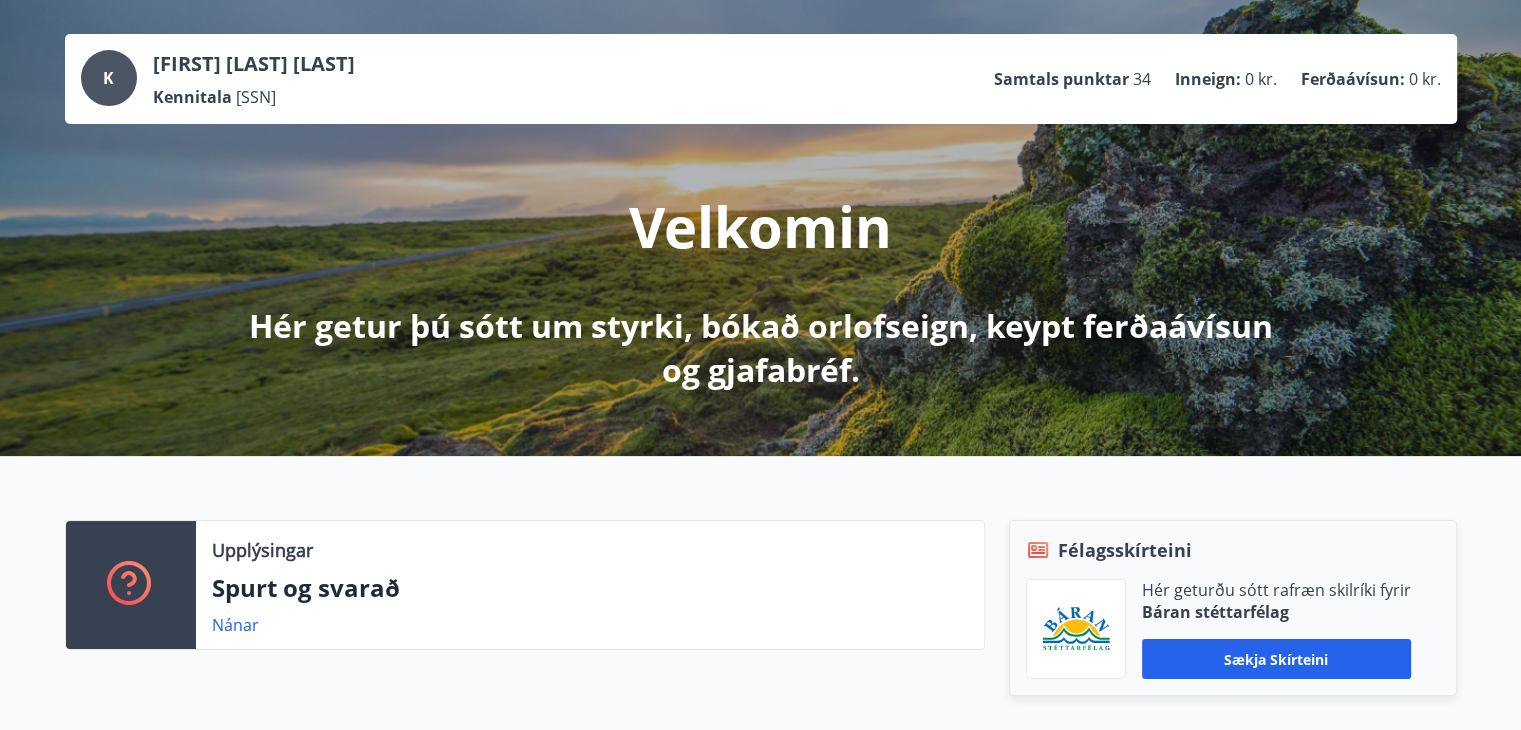 scroll, scrollTop: 200, scrollLeft: 0, axis: vertical 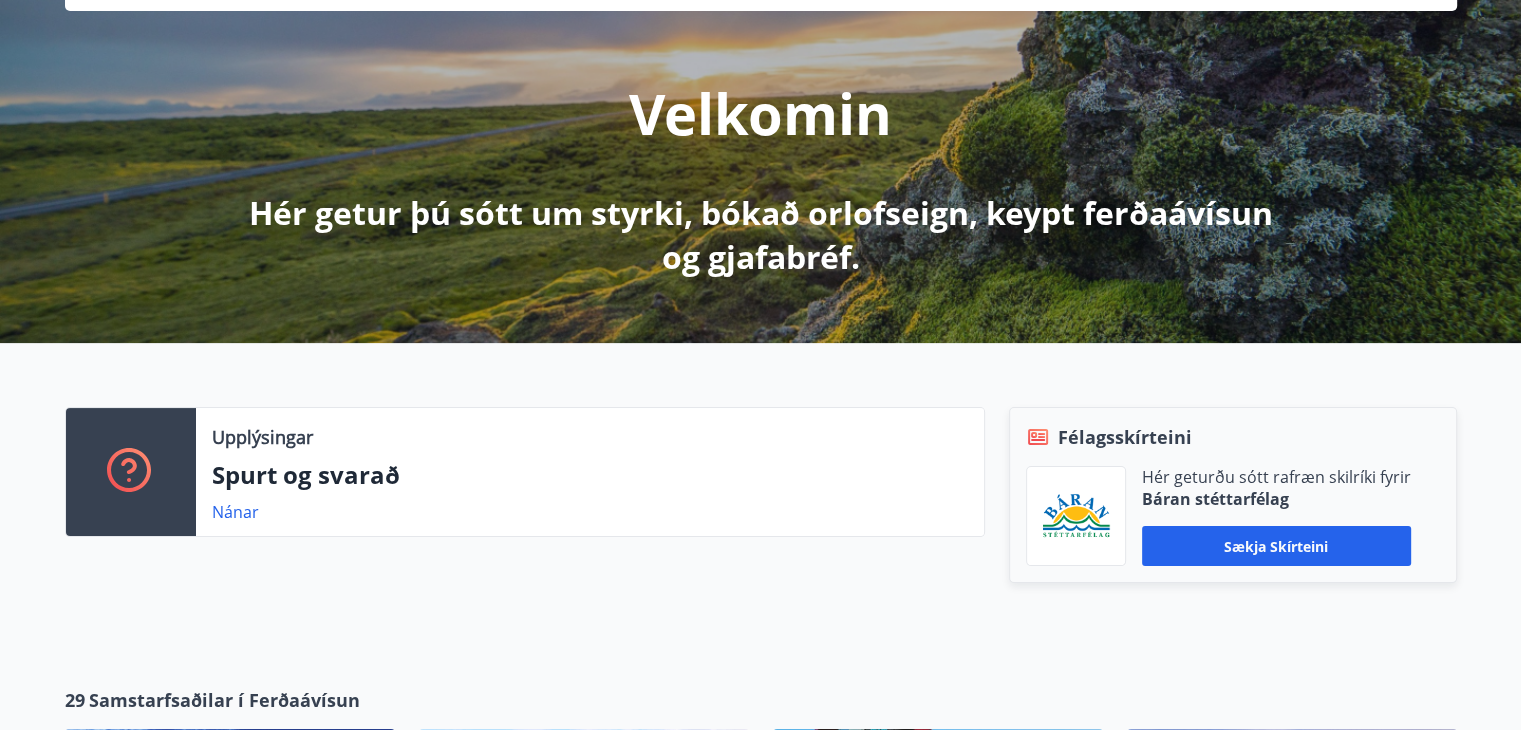 click on "Spurt og svarað" at bounding box center [590, 475] 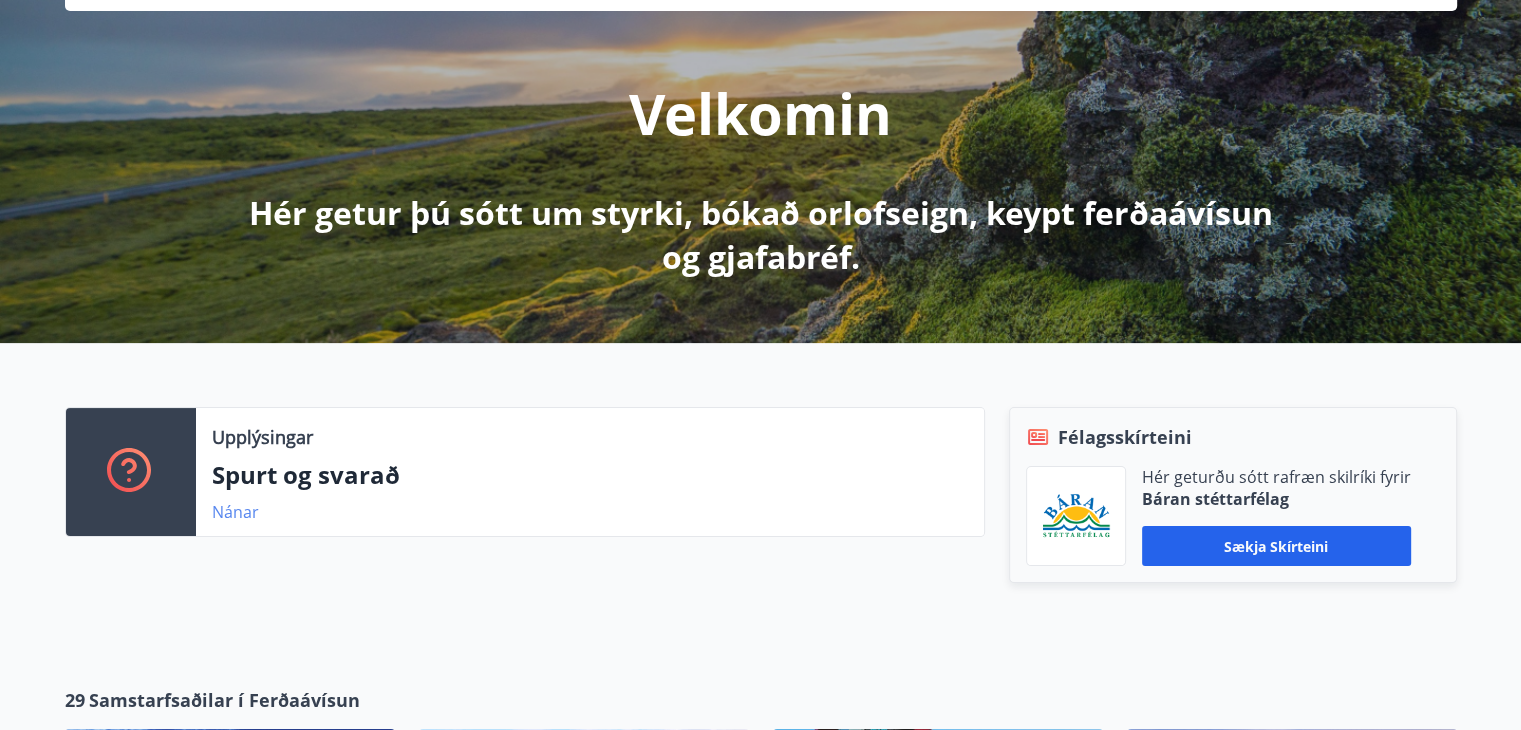 click on "Nánar" at bounding box center (235, 512) 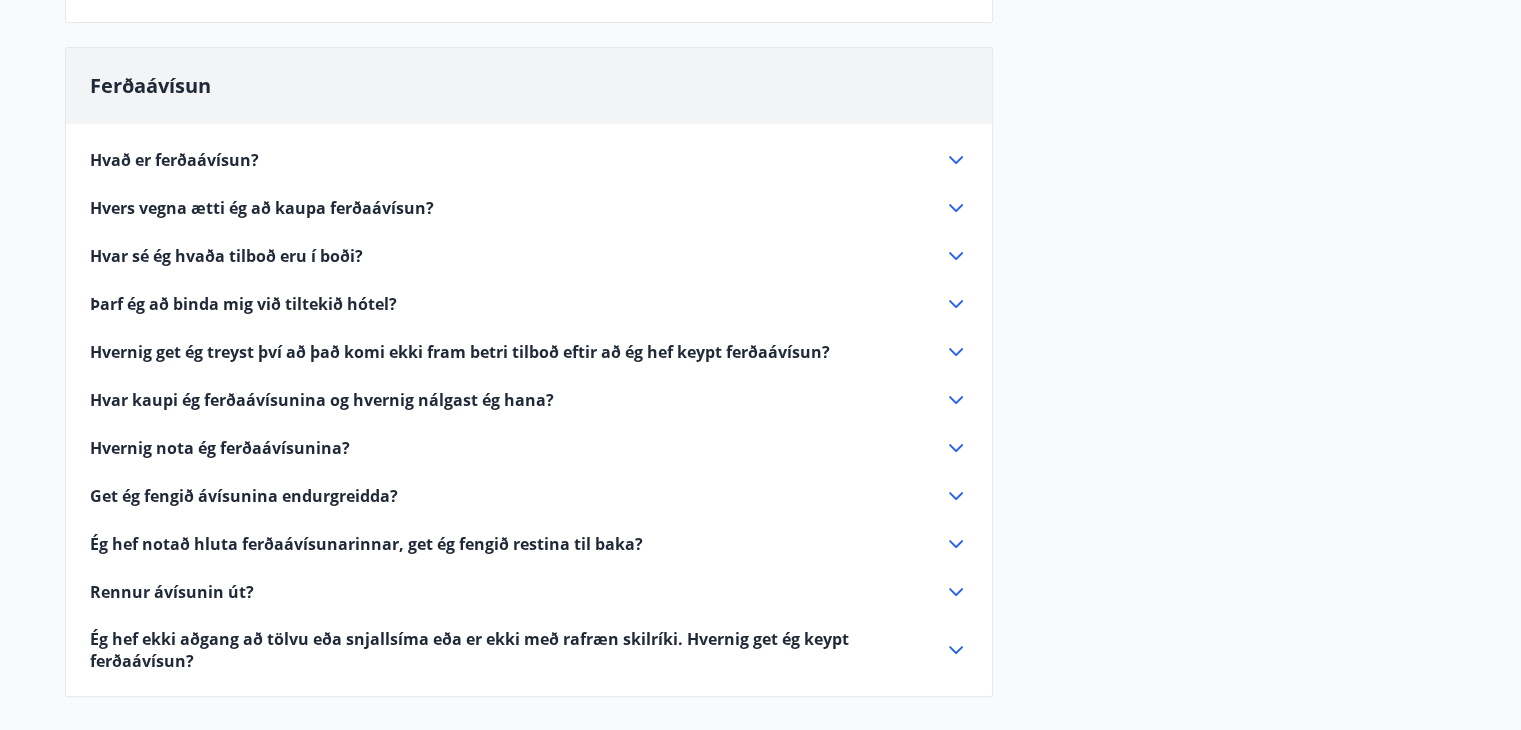 scroll, scrollTop: 239, scrollLeft: 0, axis: vertical 